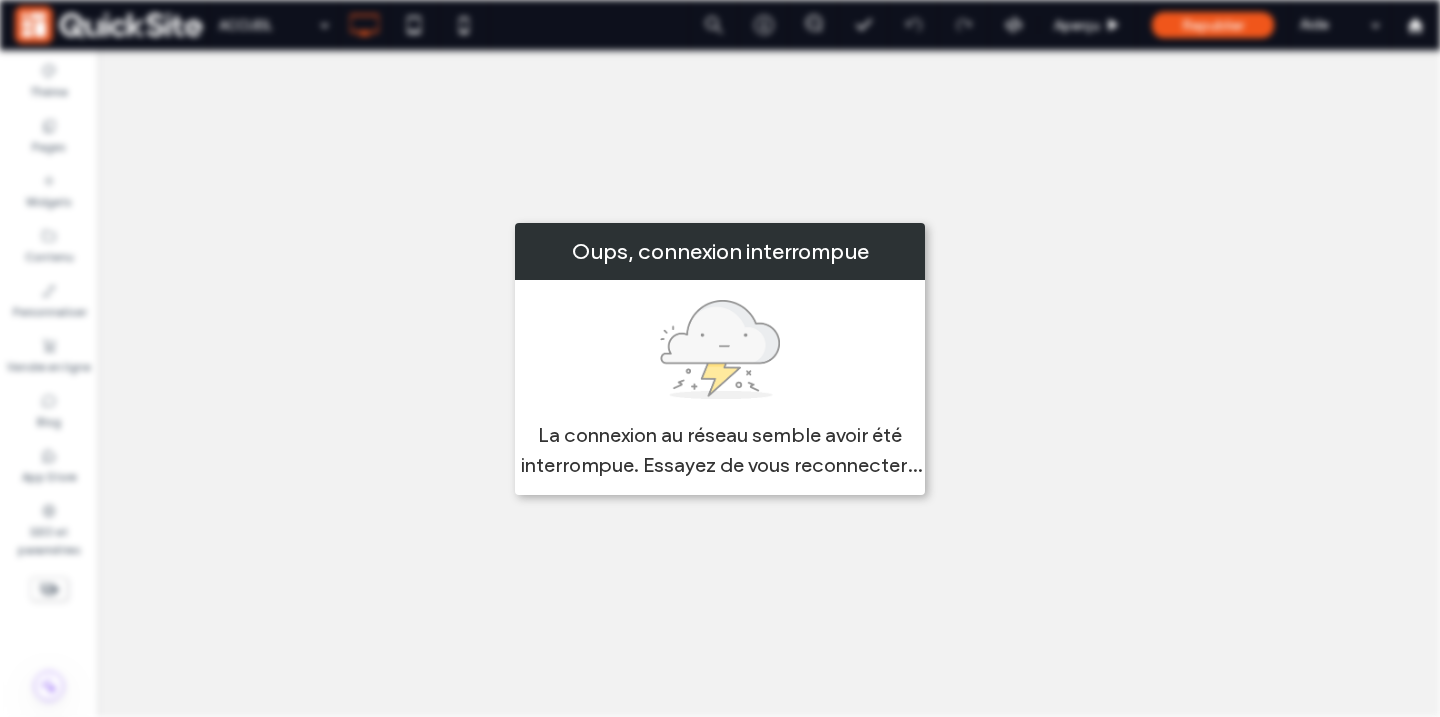 scroll, scrollTop: 0, scrollLeft: 0, axis: both 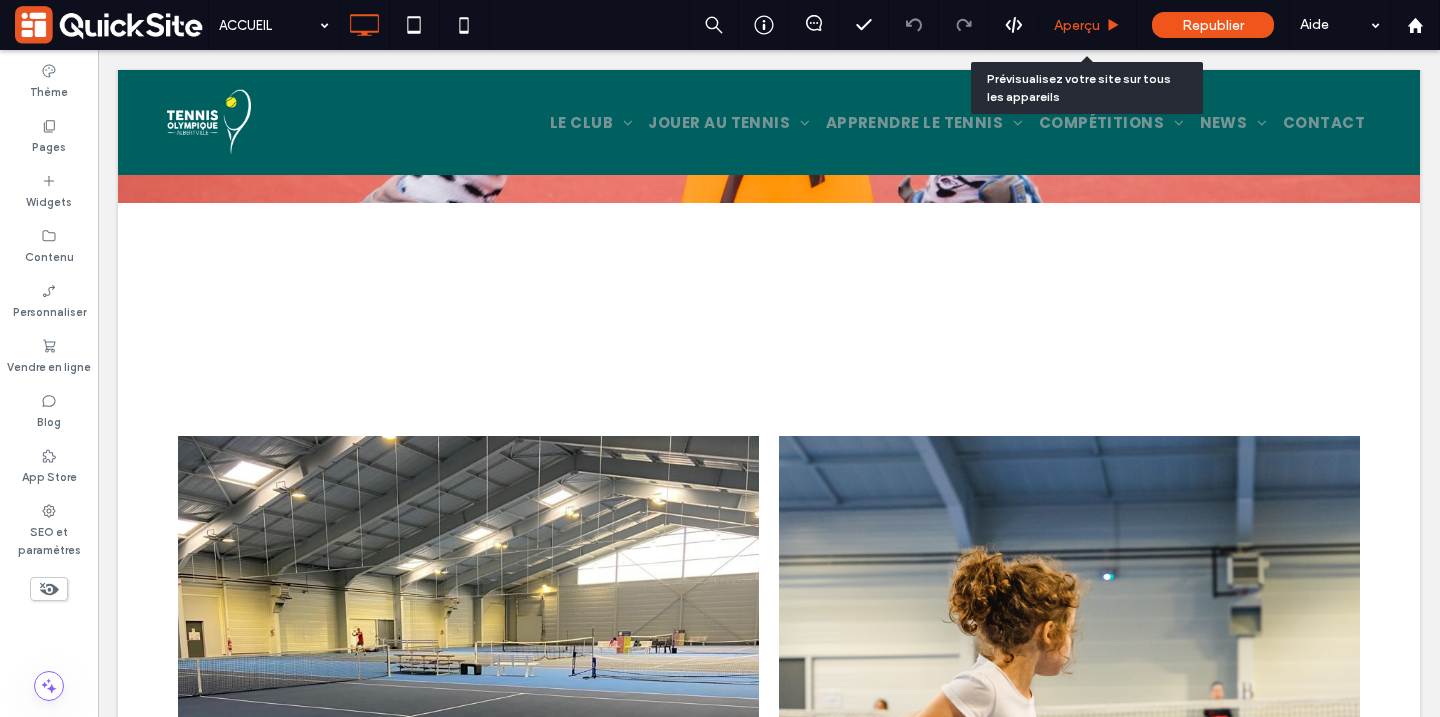 click on "Aperçu" at bounding box center [1088, 25] 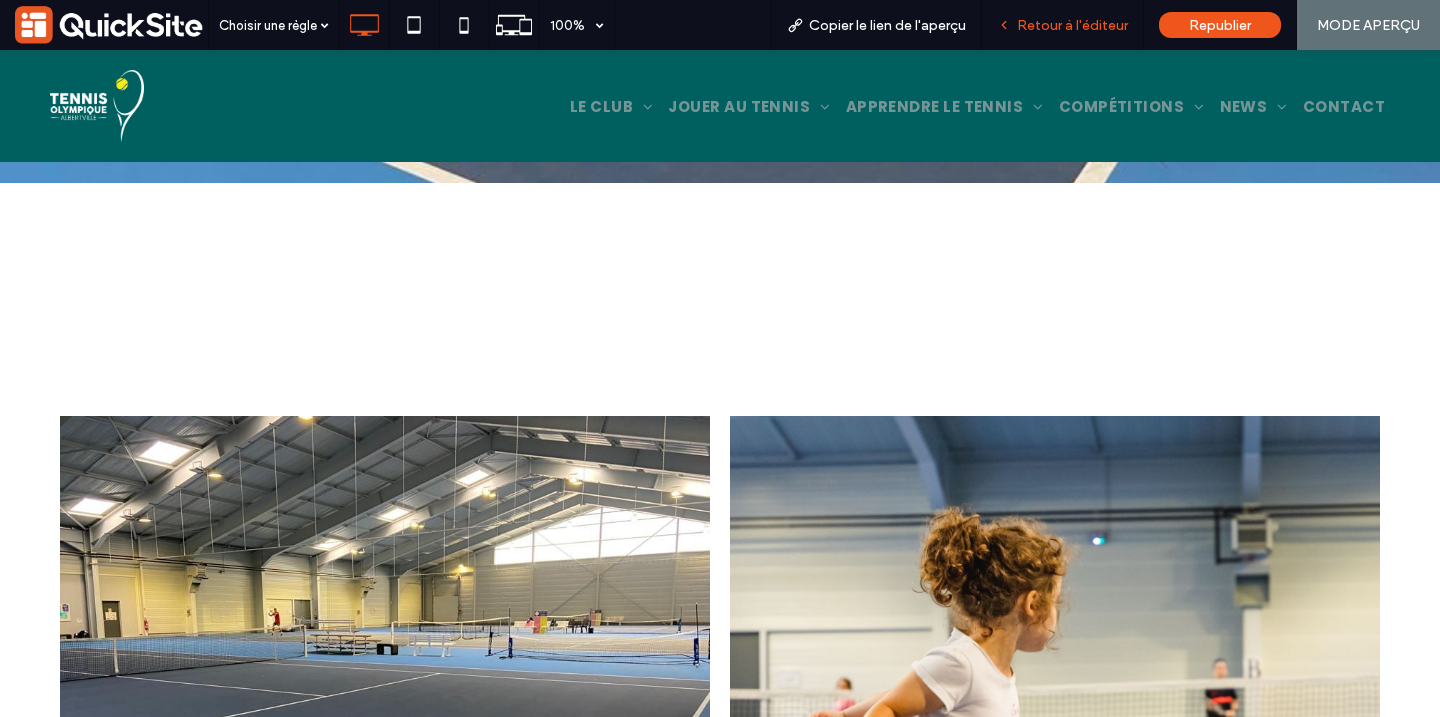 click on "Retour à l'éditeur" at bounding box center [1063, 25] 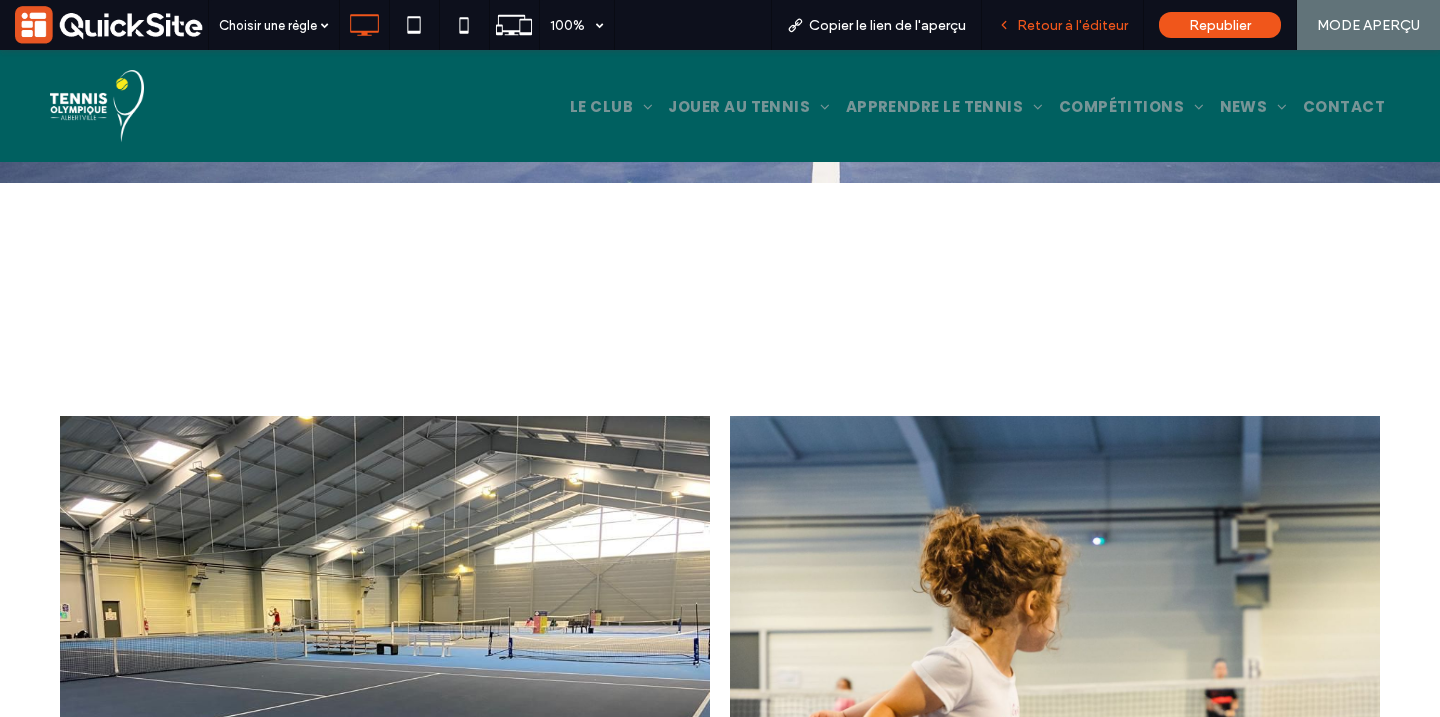 click on "Retour à l'éditeur" at bounding box center (1072, 25) 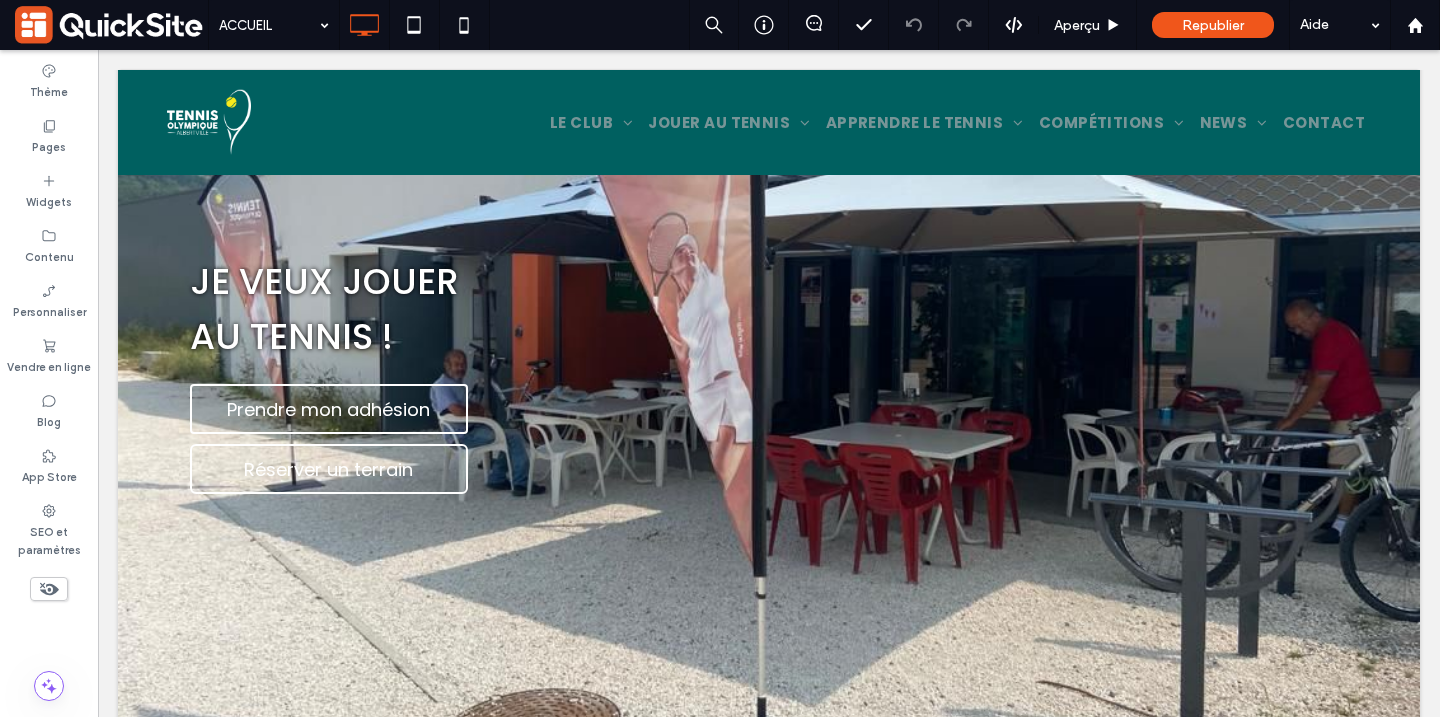 scroll, scrollTop: 0, scrollLeft: 0, axis: both 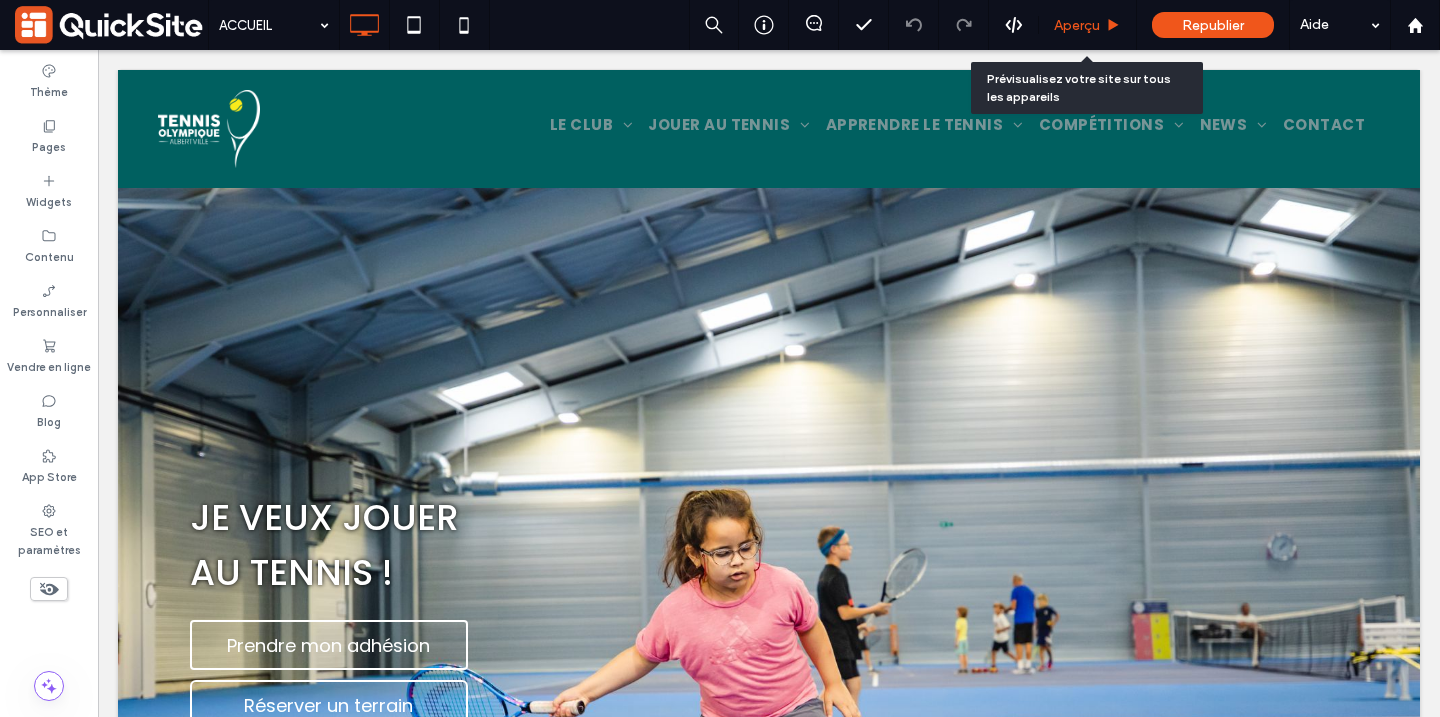 click on "Aperçu" at bounding box center [1077, 25] 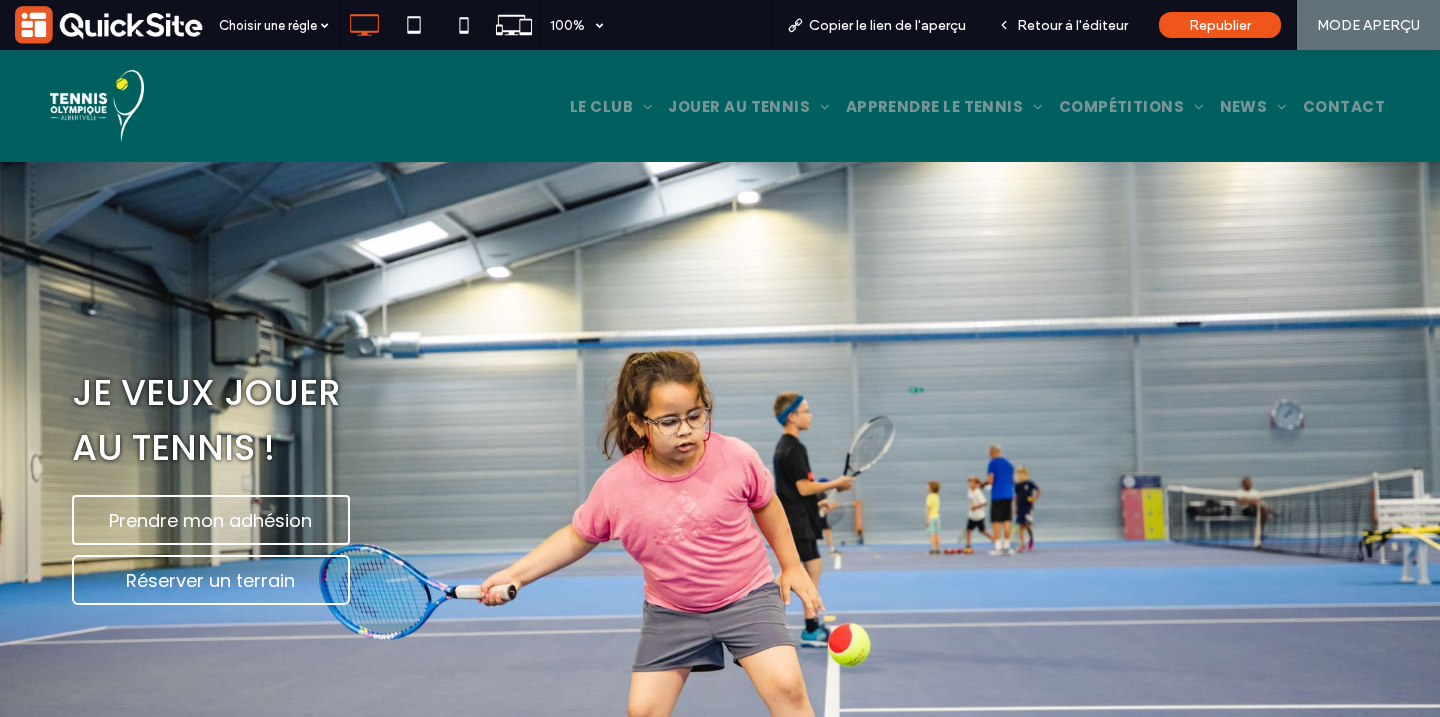 scroll, scrollTop: 258, scrollLeft: 0, axis: vertical 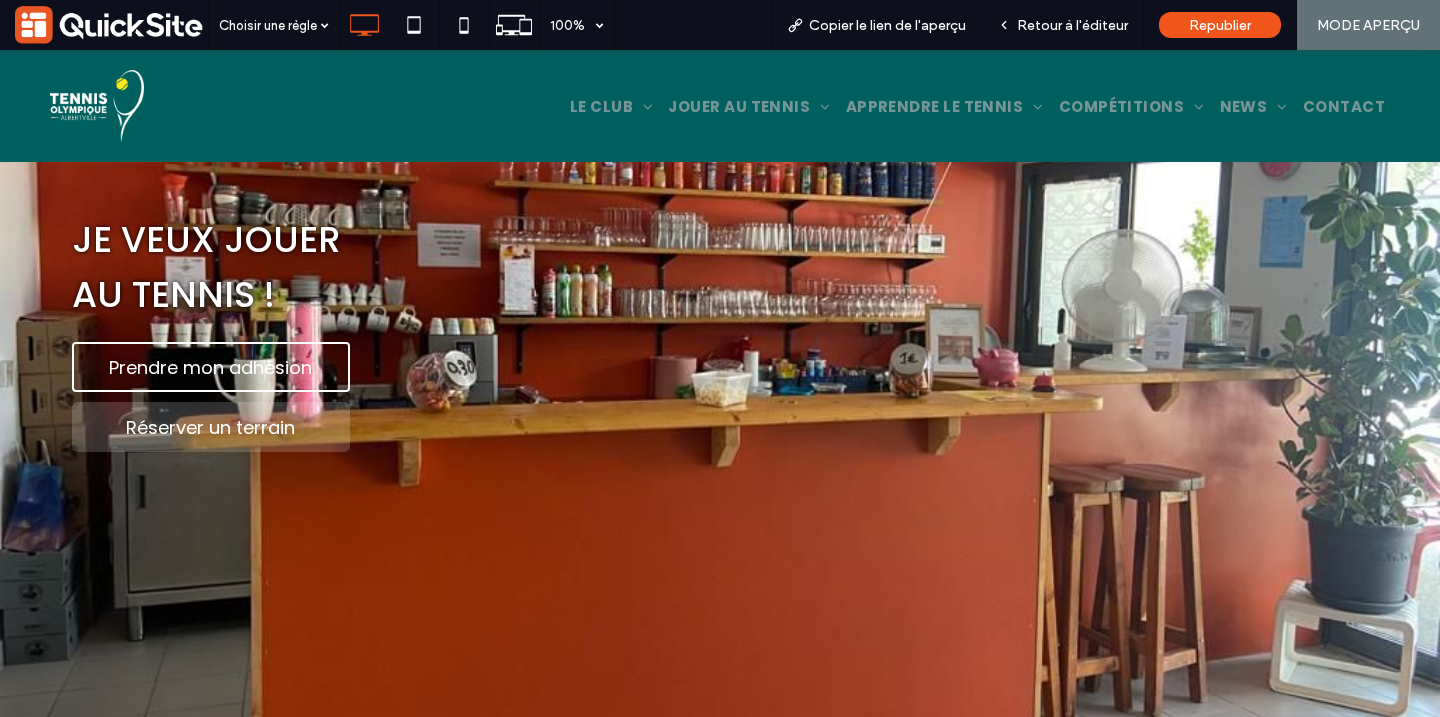 click on "Réserver un terrain" at bounding box center (210, 427) 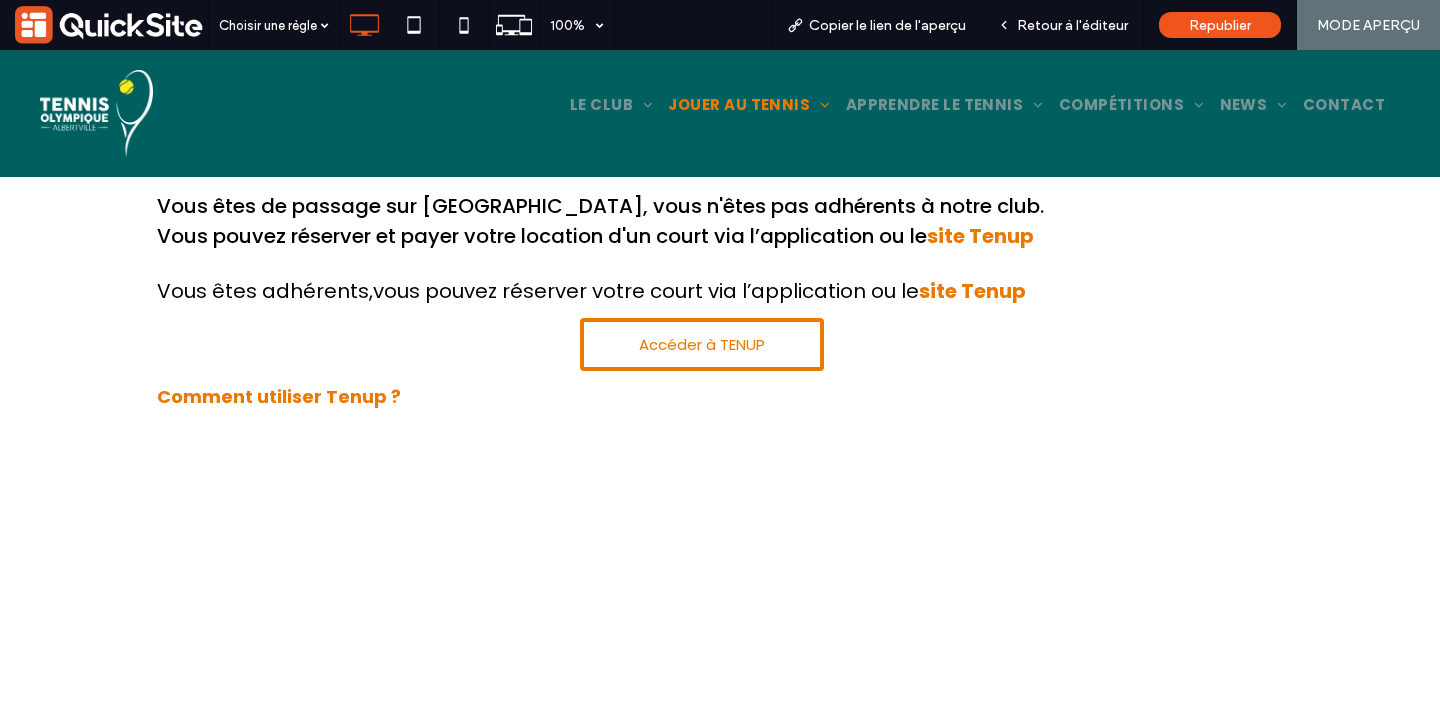 scroll, scrollTop: 28, scrollLeft: 0, axis: vertical 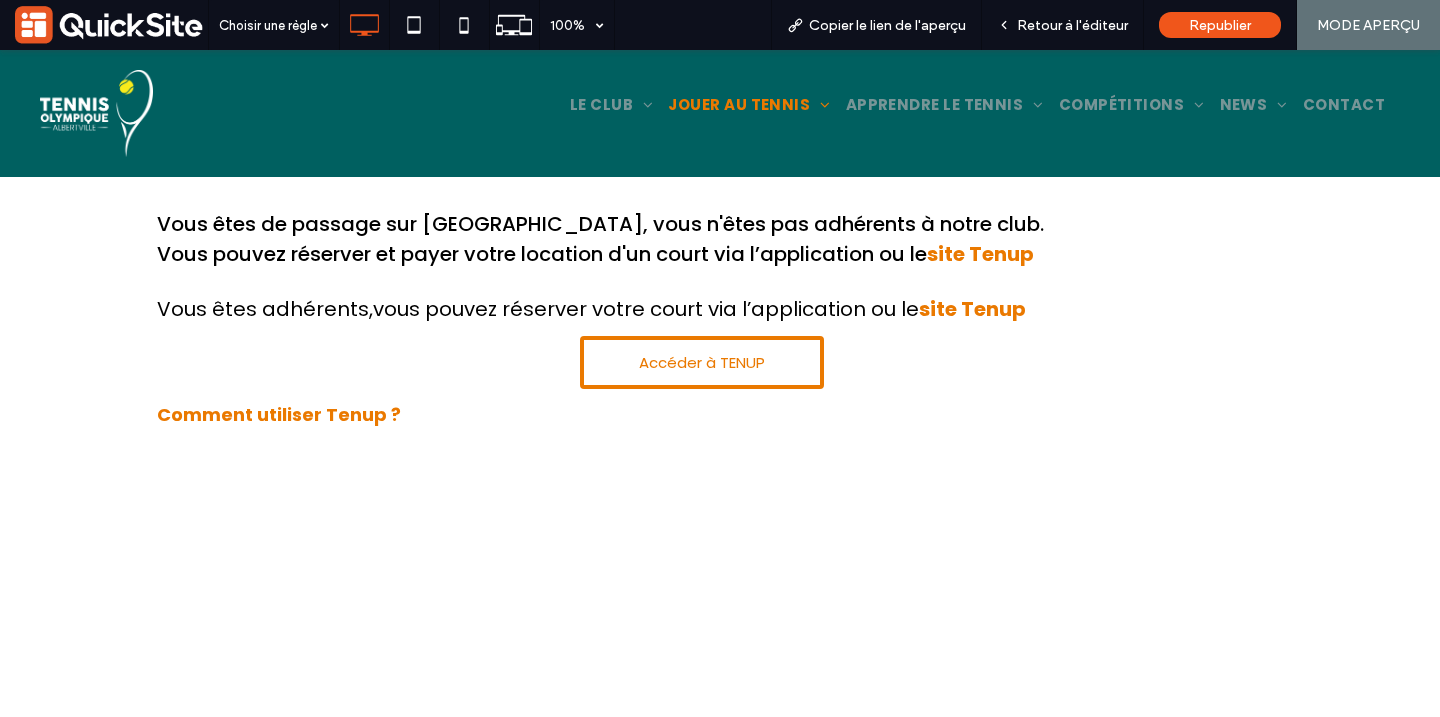 click on "Accéder à TENUP" at bounding box center [702, 362] 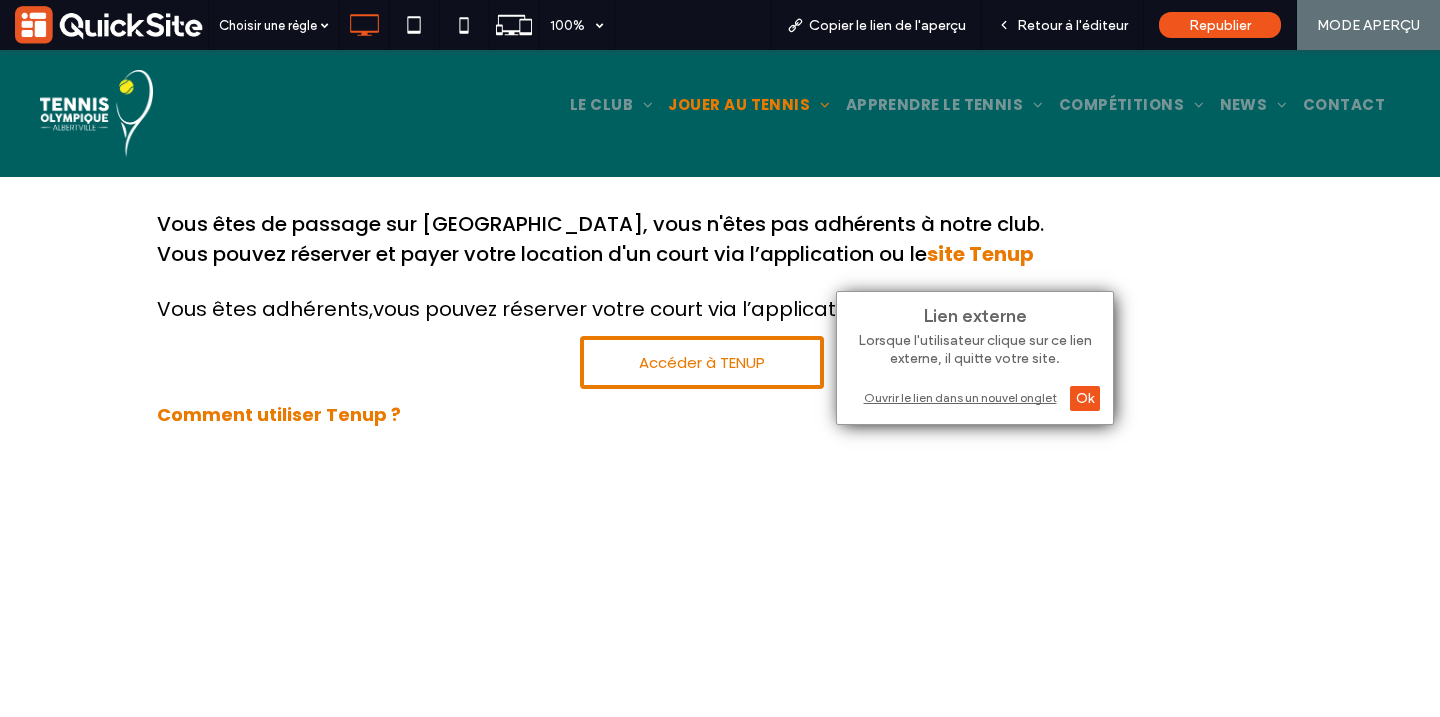 click on "Ouvrir le lien dans un nouvel onglet" at bounding box center (975, 397) 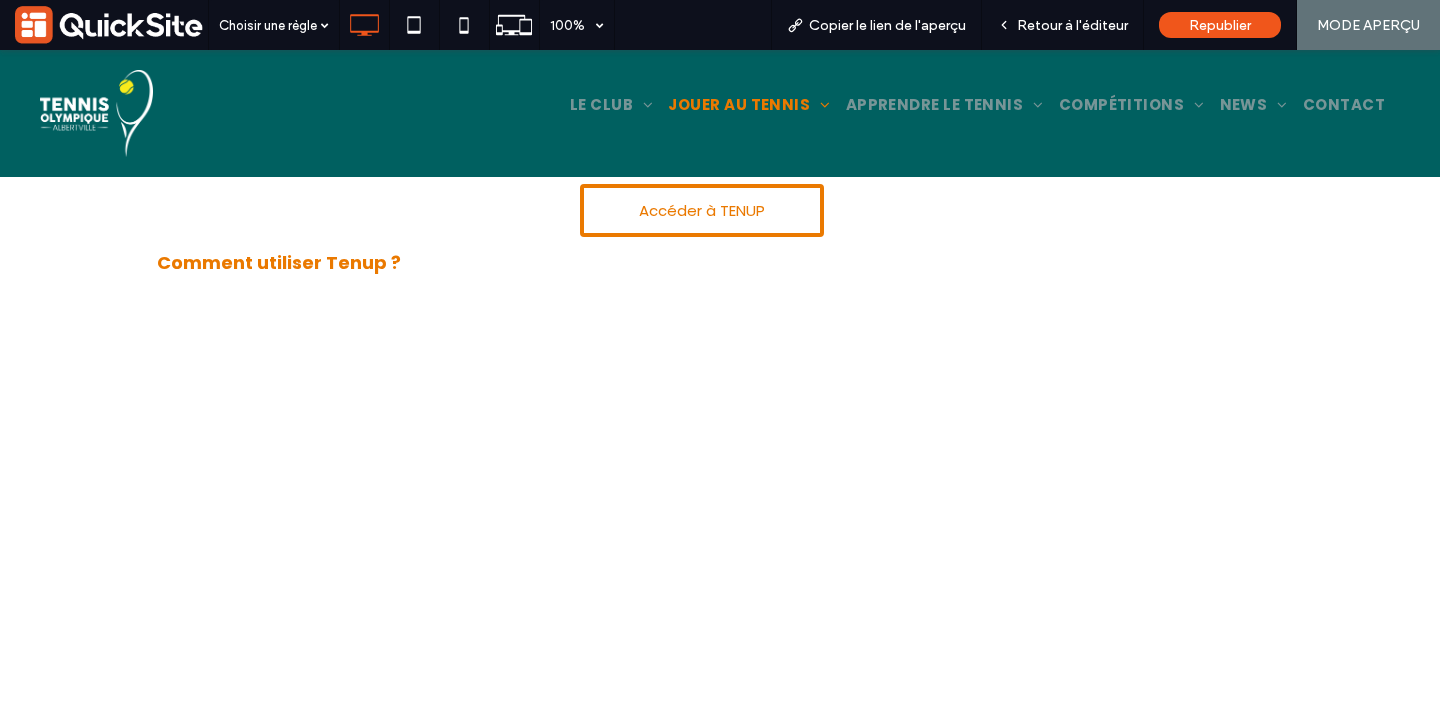 scroll, scrollTop: 0, scrollLeft: 0, axis: both 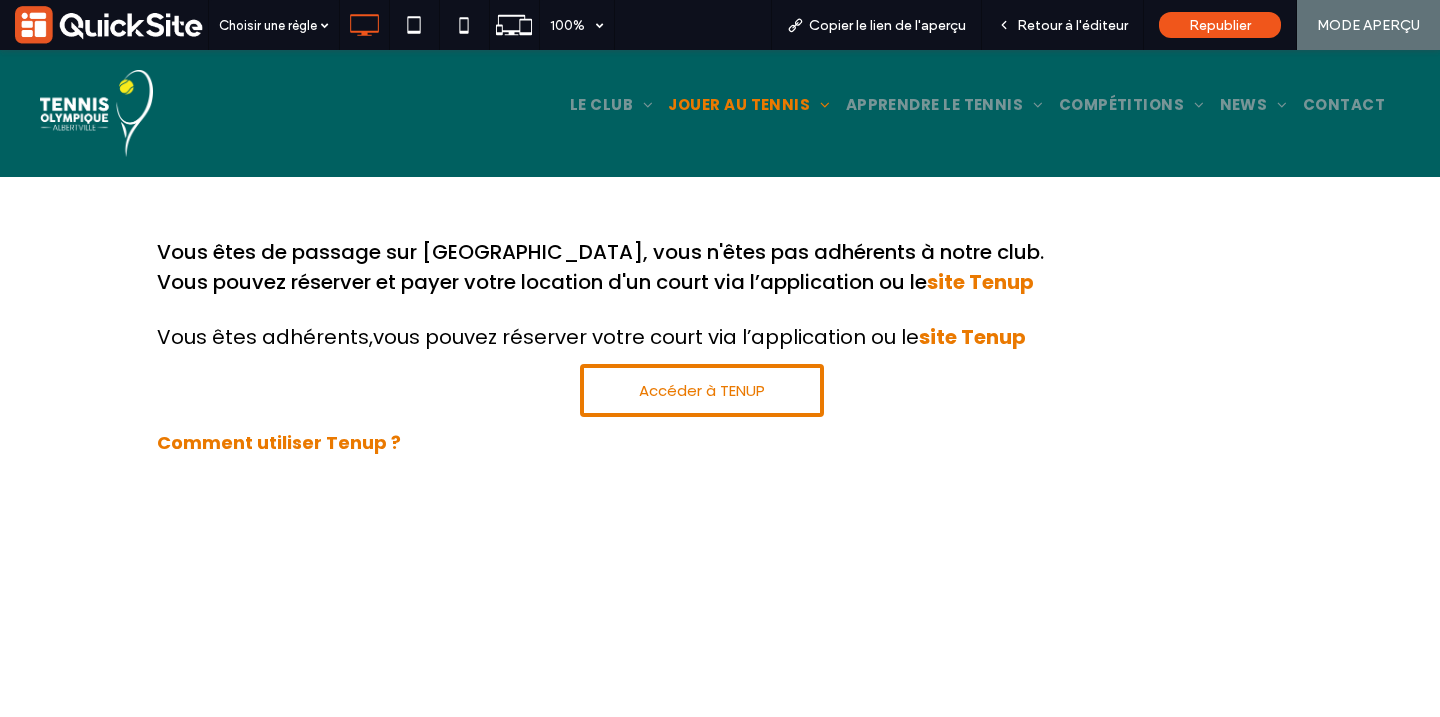 drag, startPoint x: 76, startPoint y: 115, endPoint x: 189, endPoint y: 59, distance: 126.11503 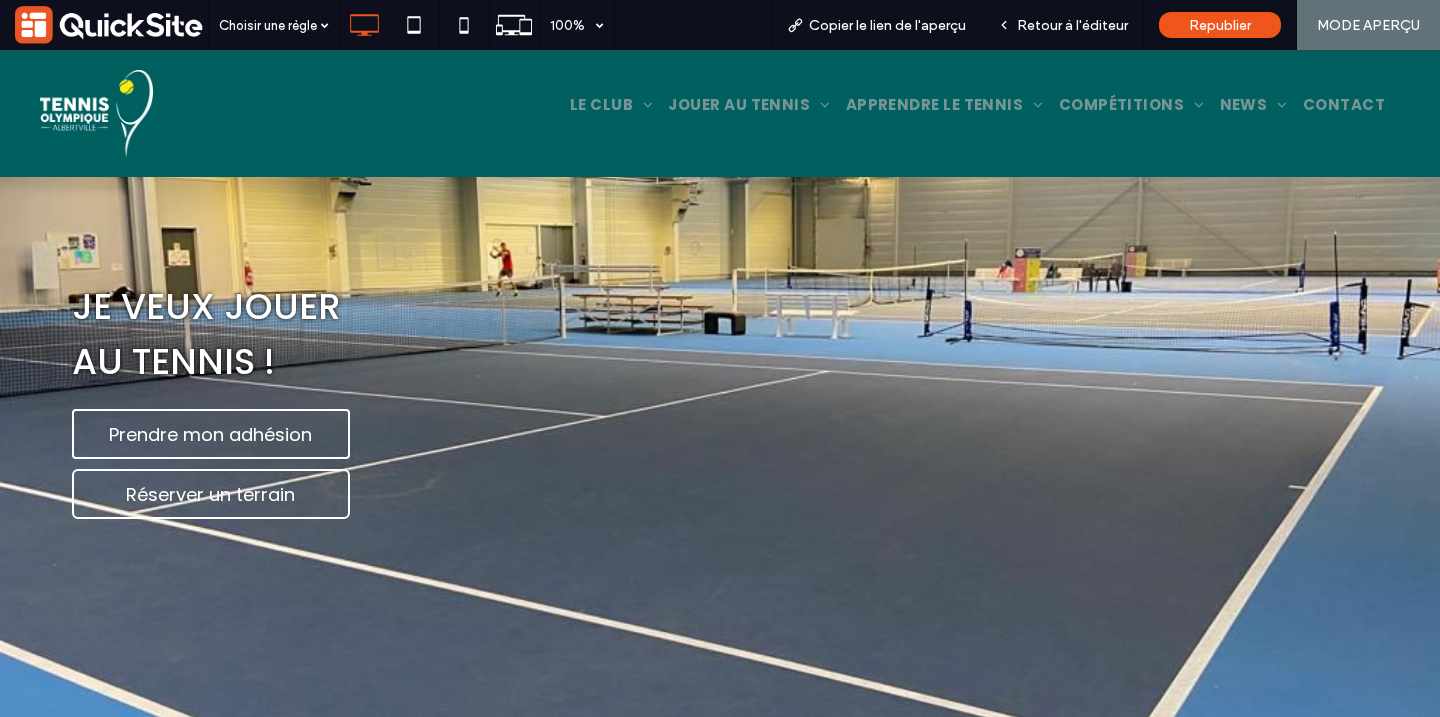 scroll, scrollTop: 0, scrollLeft: 0, axis: both 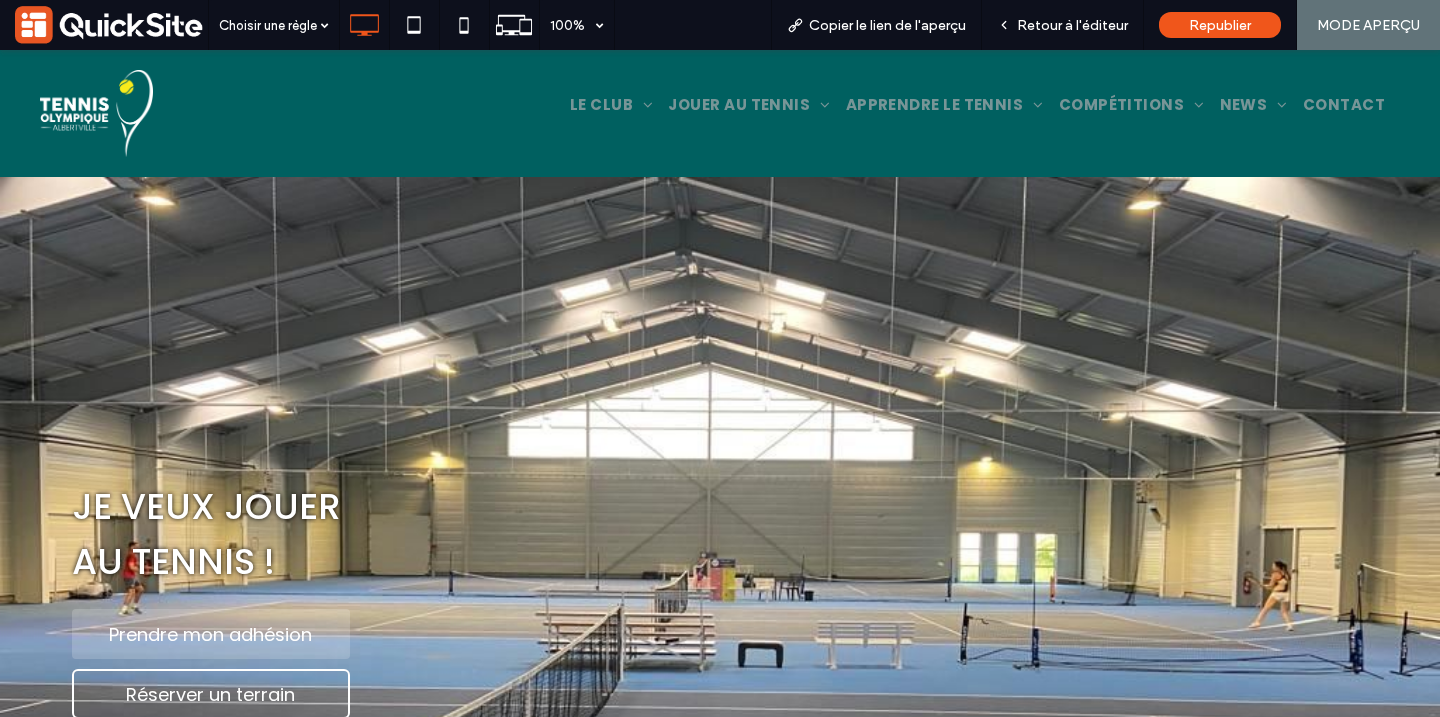 click on "Prendre mon adhésion" at bounding box center (210, 634) 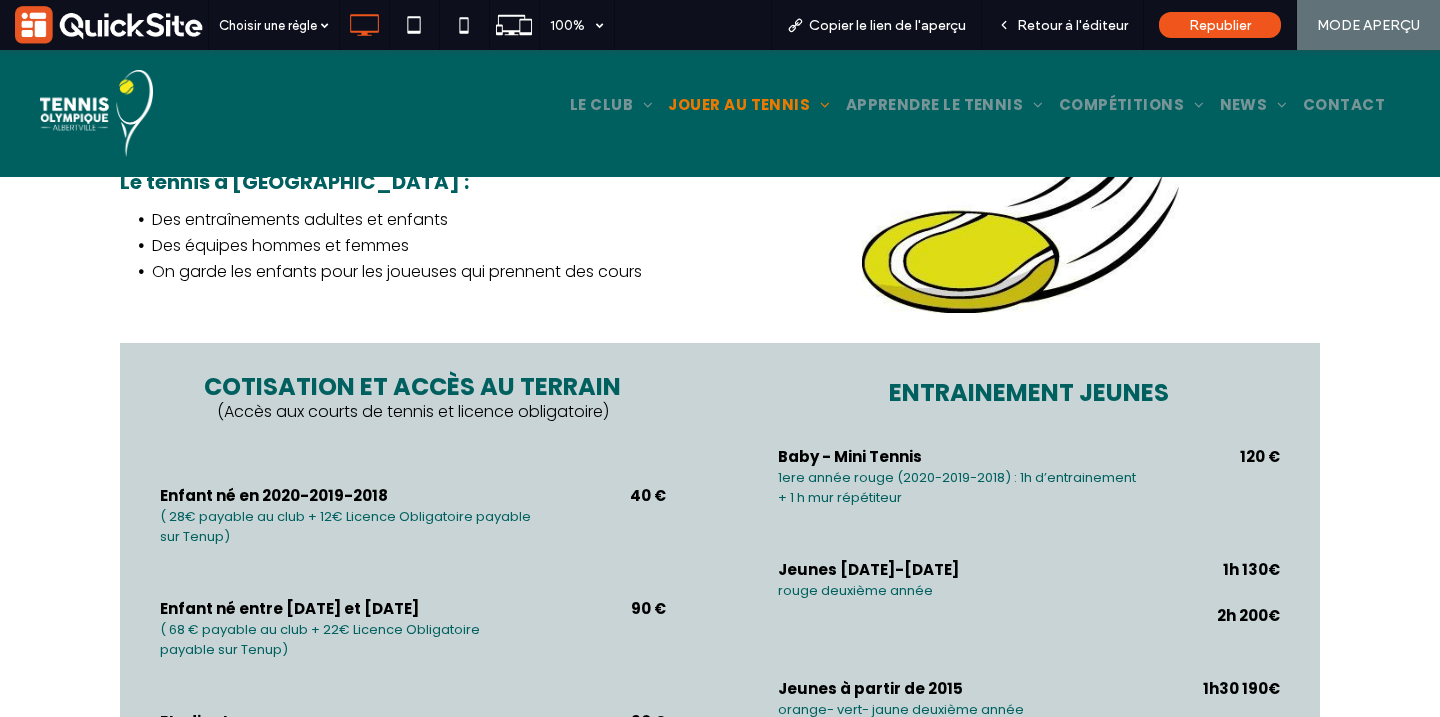 scroll, scrollTop: 0, scrollLeft: 0, axis: both 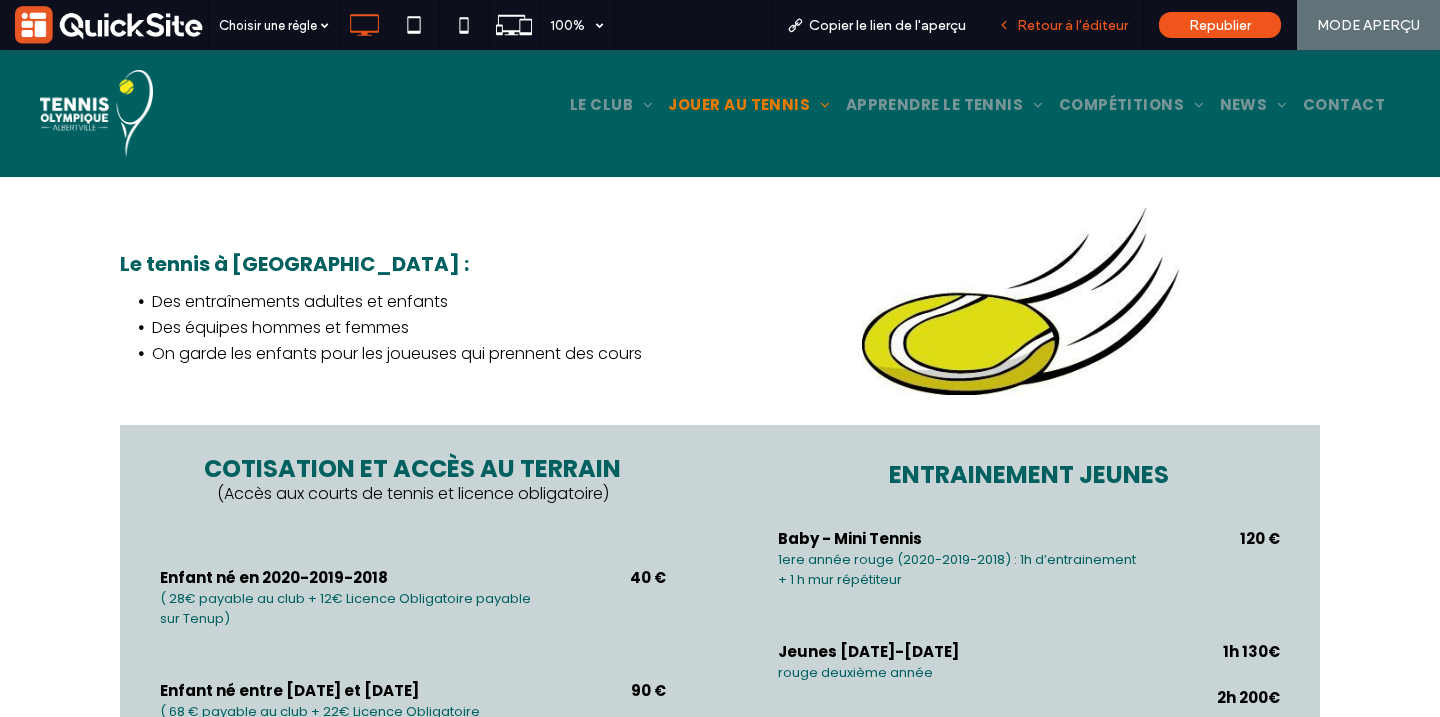 click on "Retour à l'éditeur" at bounding box center (1062, 25) 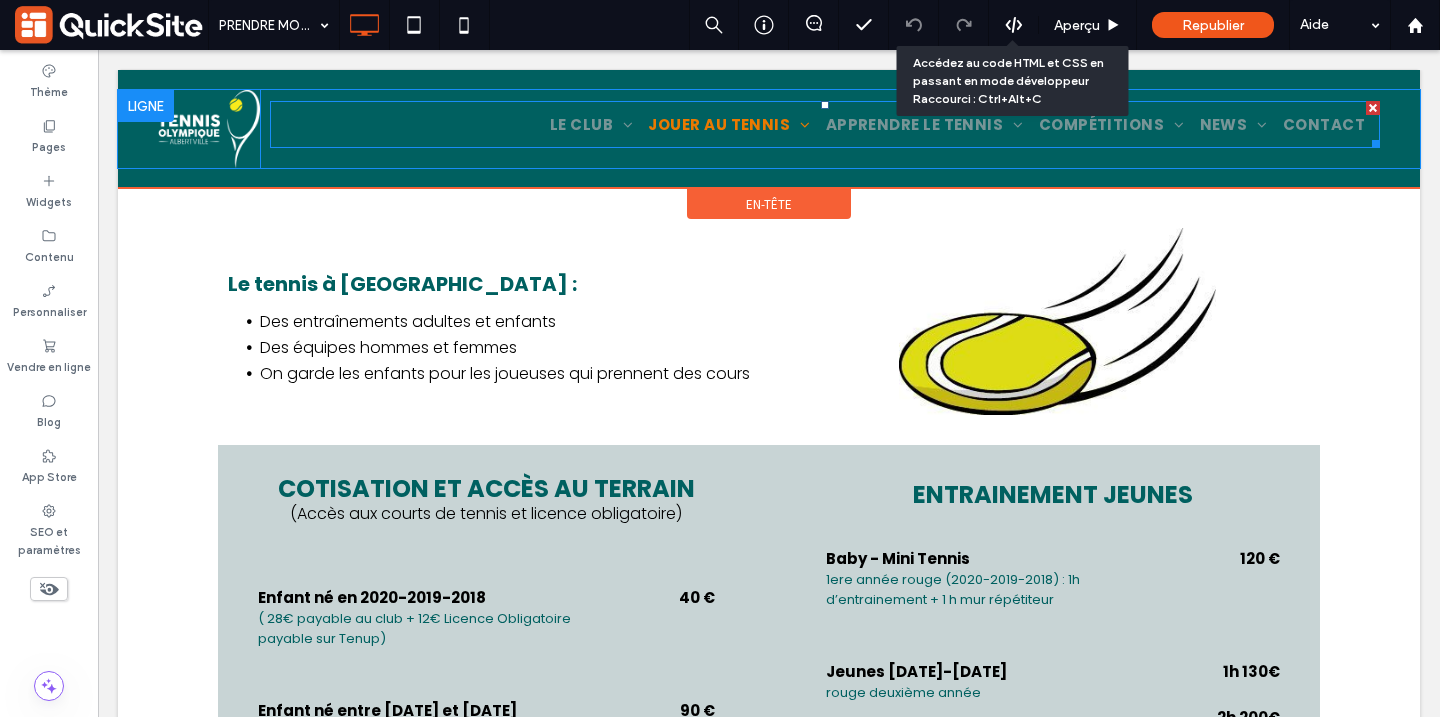 click on "LE CLUB
L'HISTOIRE DU CLUB
LES INFRASTRUCTURES
L'EQUIPE DIRIGEANTE
LE CALENDRIER DE LA SAISON
JOUER AU TENNIS
PRENDRE MON ADHÉSION
RESERVER UN COURT
APPRENDRE LE TENNIS
L'ECOLE DE TENNIS
LES ENTRAÎNEMENTS ADULTES
LE TENNIS POUR TOUS
STAGES
COMPÉTITIONS
LES EQUIPES
LES TOURNOIS
NEWS
PAGE INSTAGRAM
PAGE FACEBOOK
CONTACT" at bounding box center [825, 124] 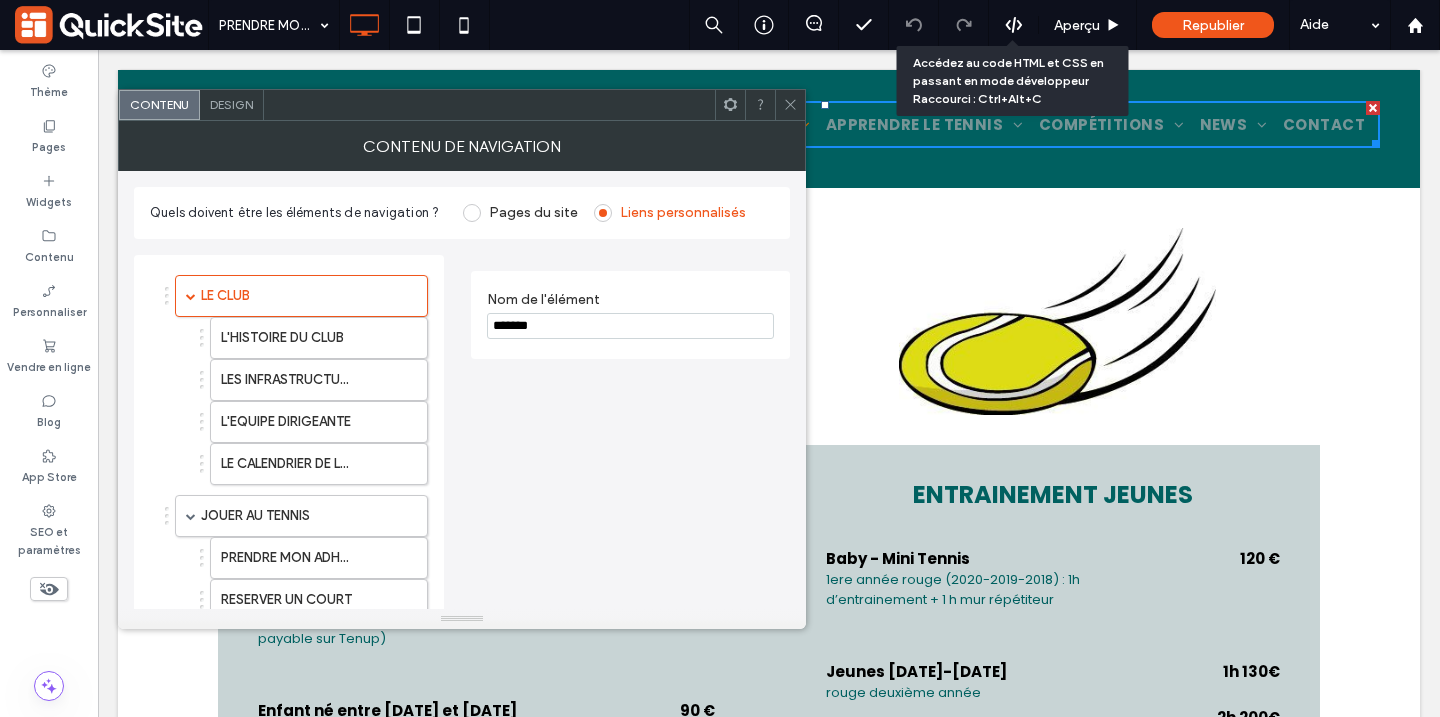 click on "CONTENU DE NAVIGATION" at bounding box center (462, 146) 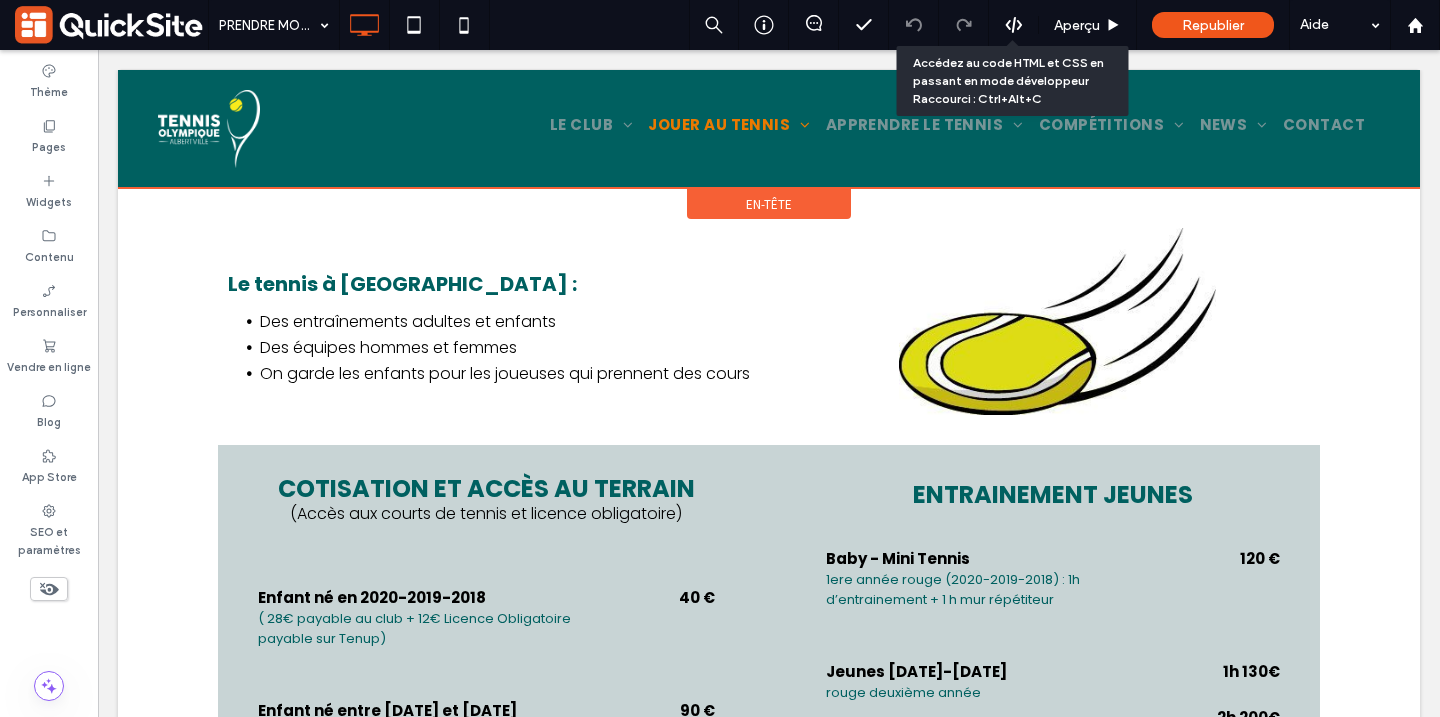 click on "Click To Paste
LE CLUB
L'HISTOIRE DU CLUB
LES INFRASTRUCTURES
L'EQUIPE DIRIGEANTE
LE CALENDRIER DE LA SAISON
JOUER AU TENNIS
PRENDRE MON ADHÉSION
RESERVER UN COURT
APPRENDRE LE TENNIS
L'ECOLE DE TENNIS
LES ENTRAÎNEMENTS ADULTES
LE TENNIS POUR TOUS
STAGES
COMPÉTITIONS
LES EQUIPES
LES TOURNOIS
NEWS
PAGE INSTAGRAM
PAGE FACEBOOK
CONTACT
Click To Paste
En-tête" at bounding box center [769, 129] 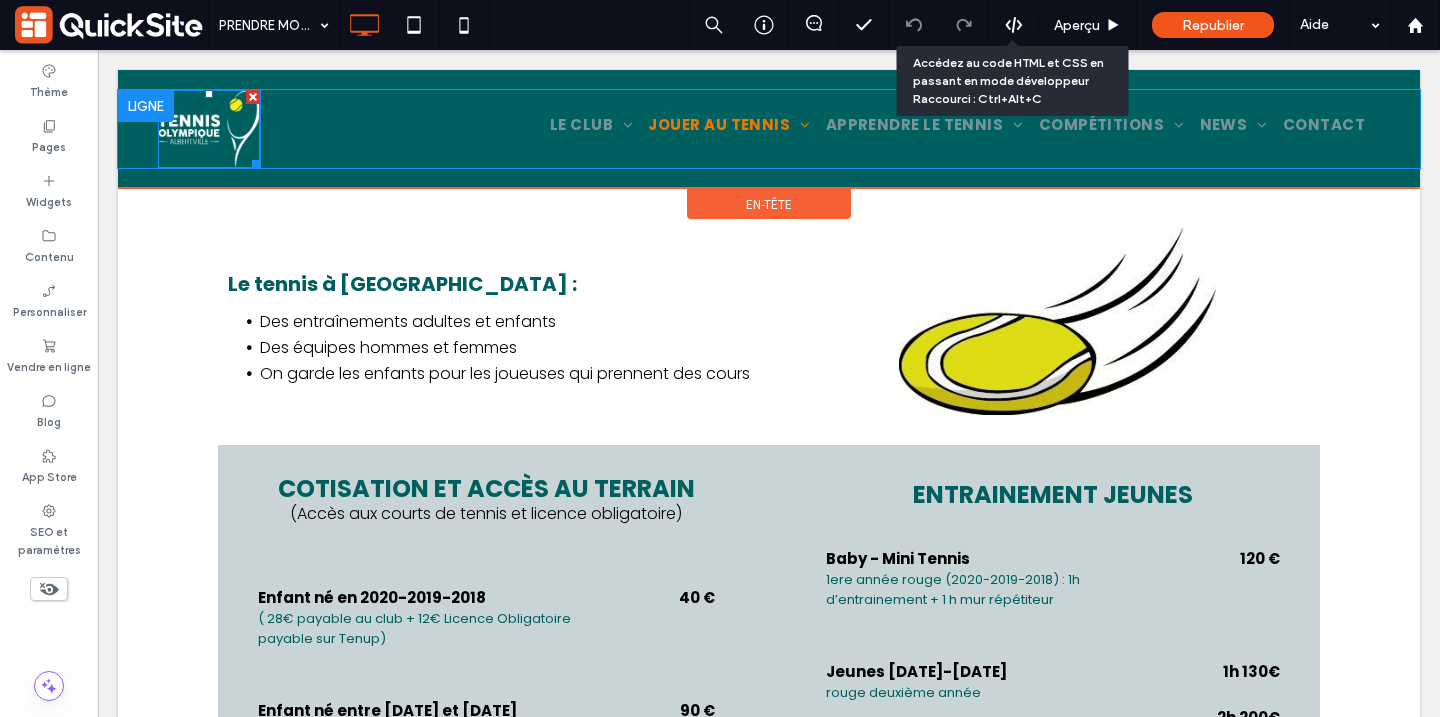 click at bounding box center (209, 129) 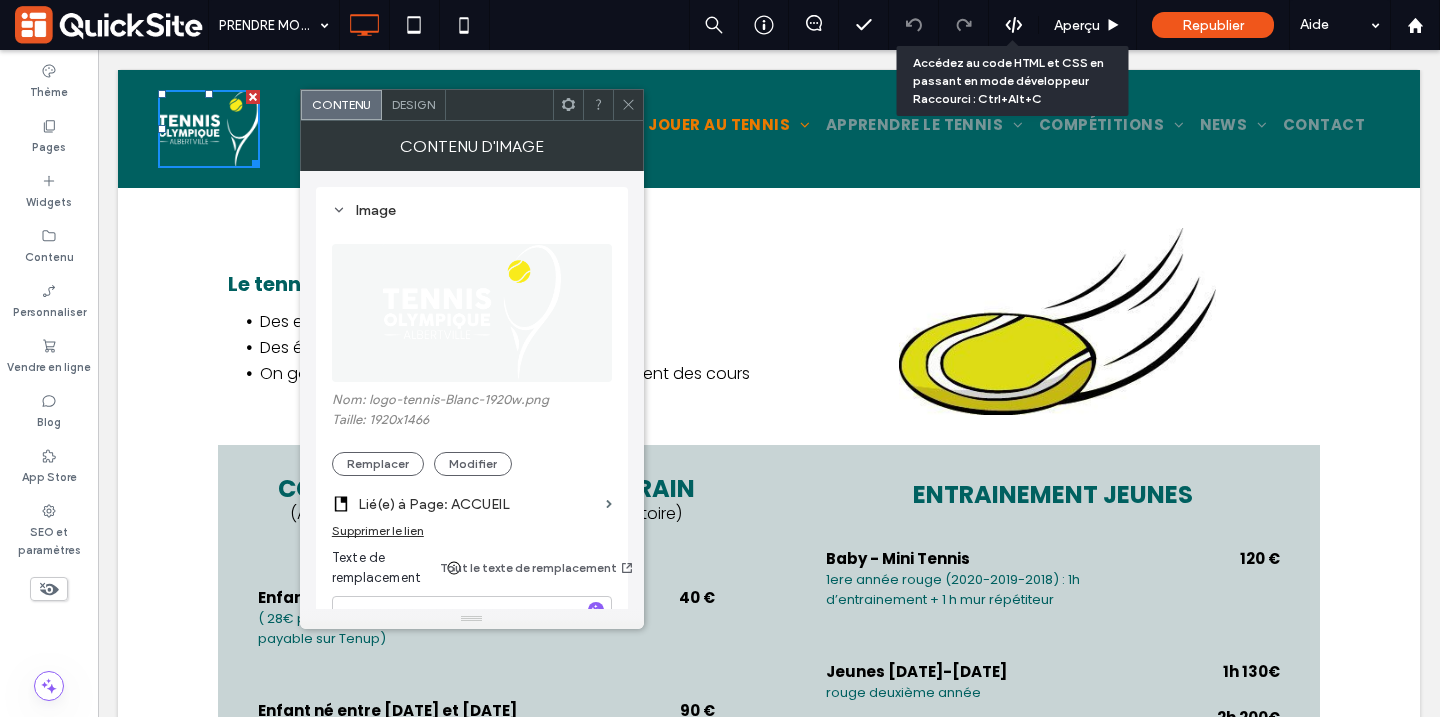 click on "Contenu d'image" at bounding box center [472, 146] 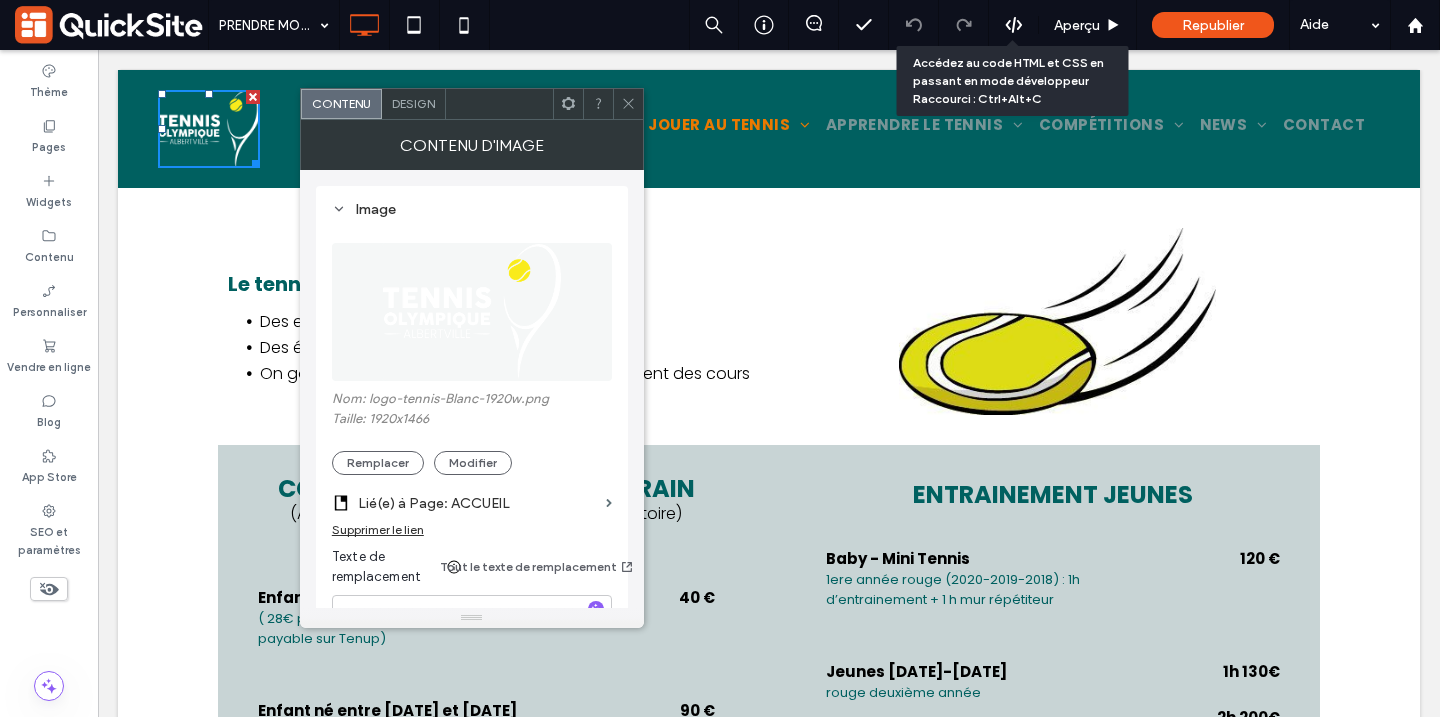 click at bounding box center [628, 104] 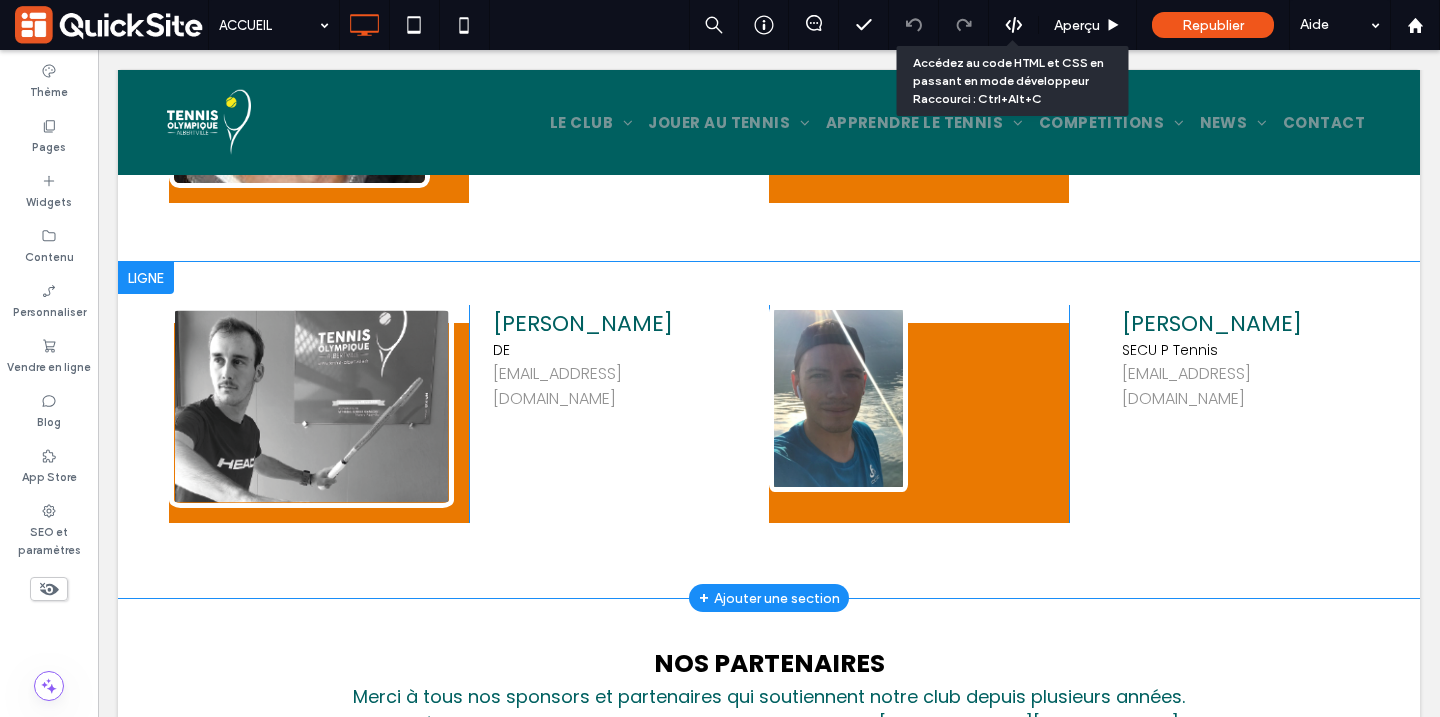 scroll, scrollTop: 3169, scrollLeft: 0, axis: vertical 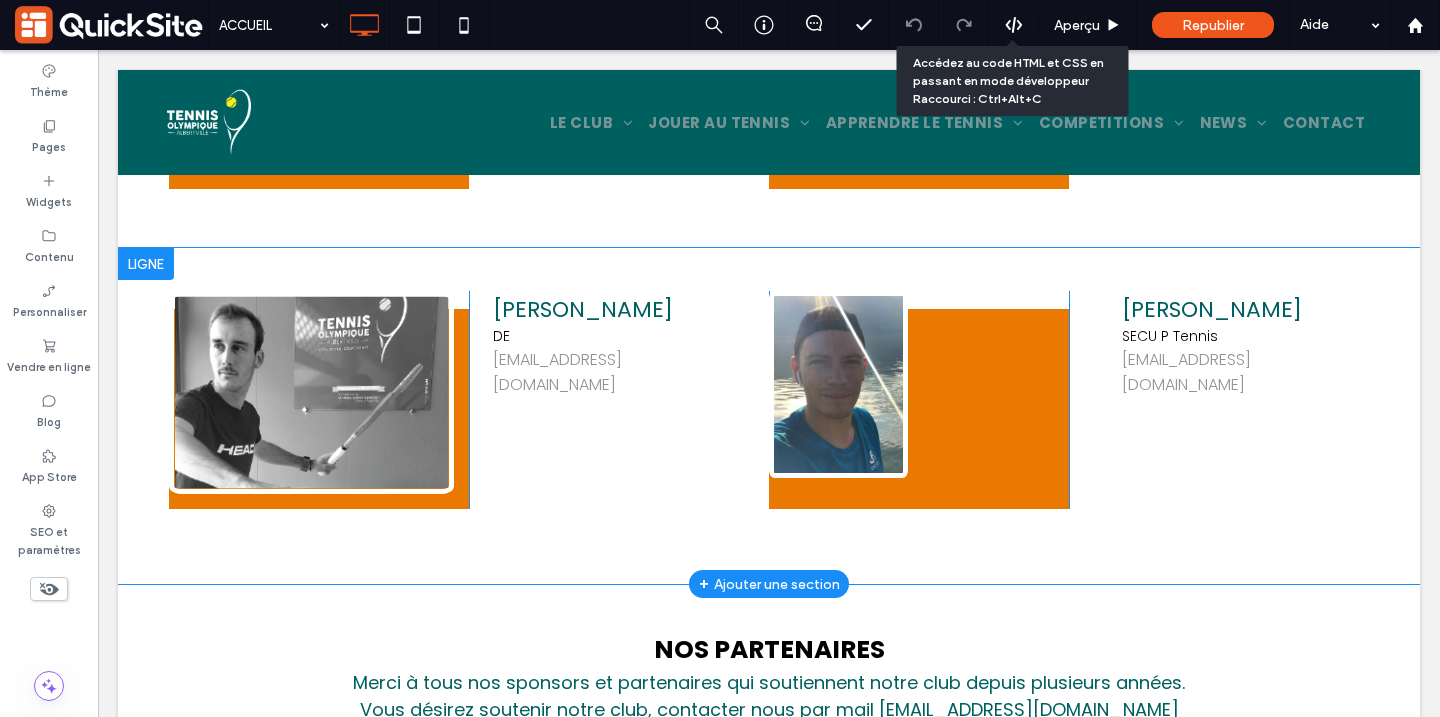click on "Mathis Fardin
DE mathis@tennis-albertville.fr ﻿
Click To Paste" at bounding box center (619, 400) 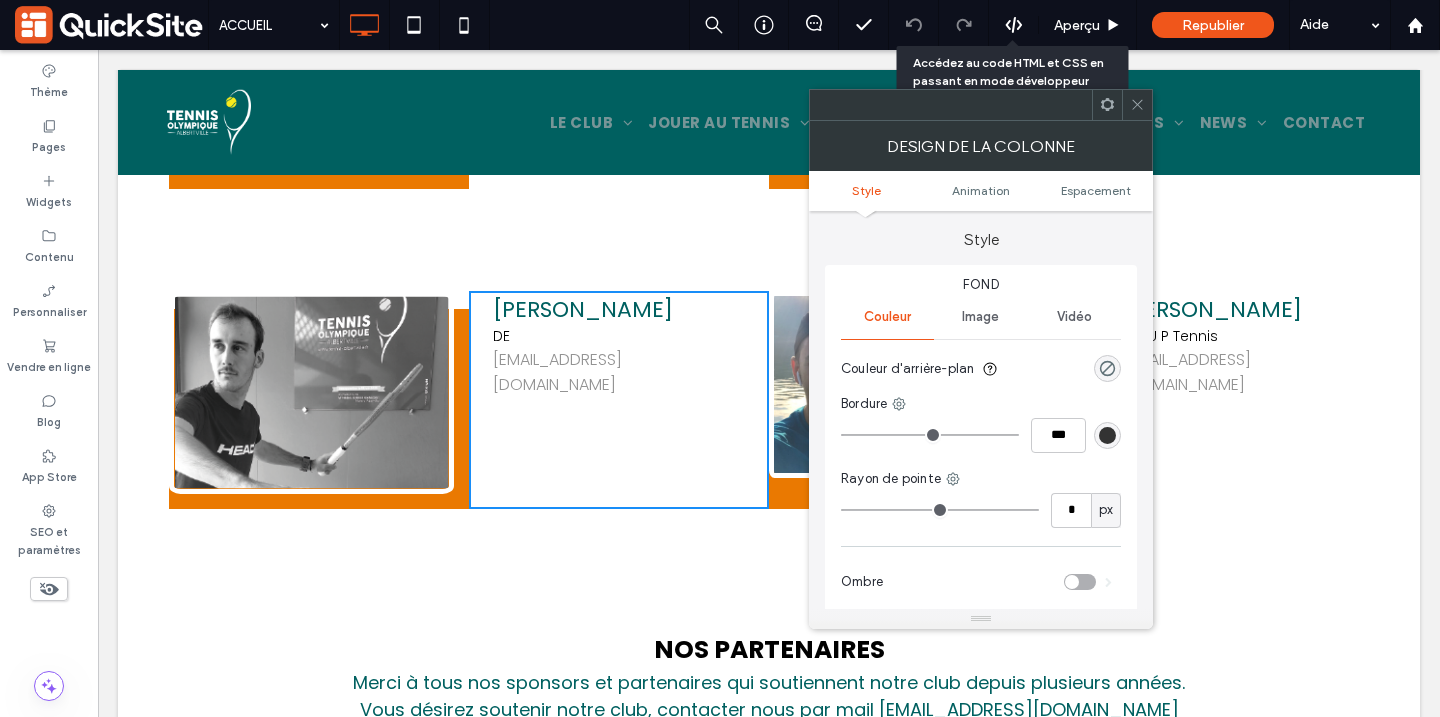 click at bounding box center (1137, 105) 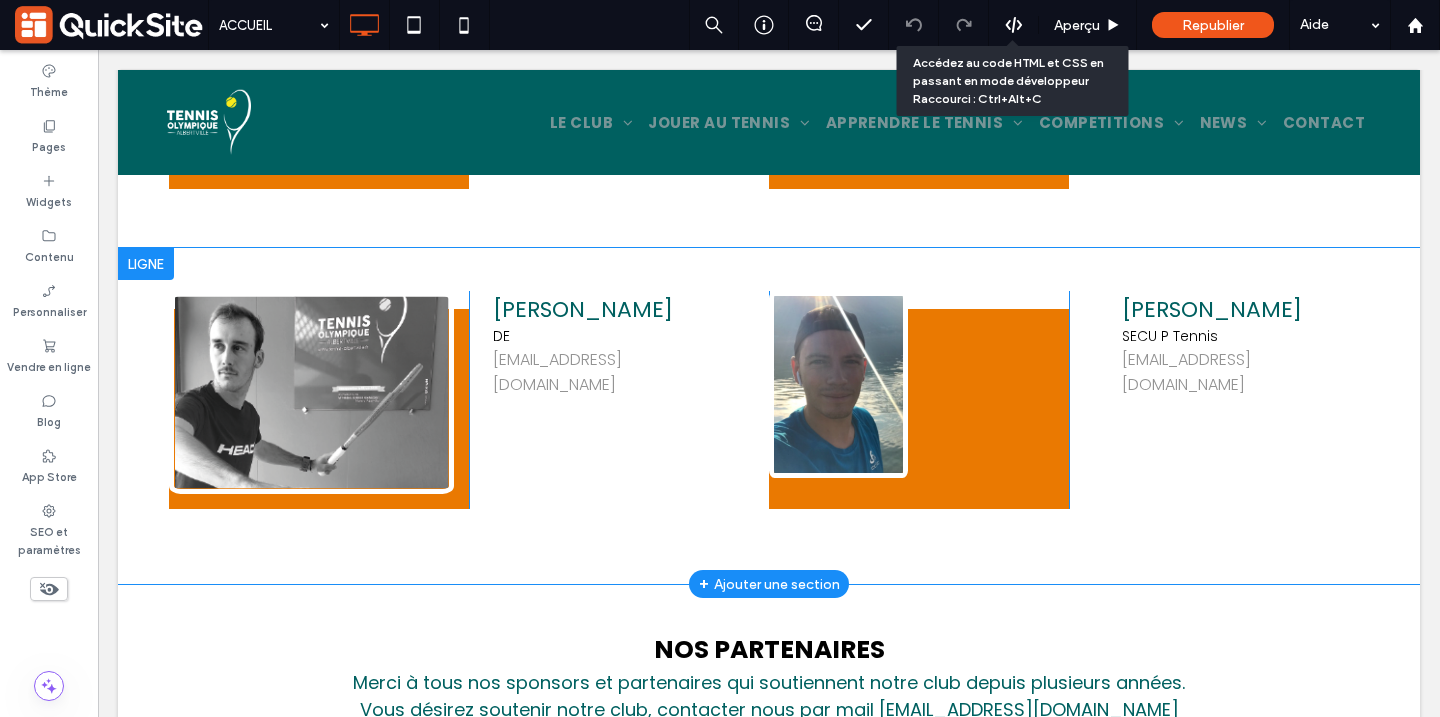 click on "Mathis Fardin
DE mathis@tennis-albertville.fr ﻿
Click To Paste" at bounding box center (619, 400) 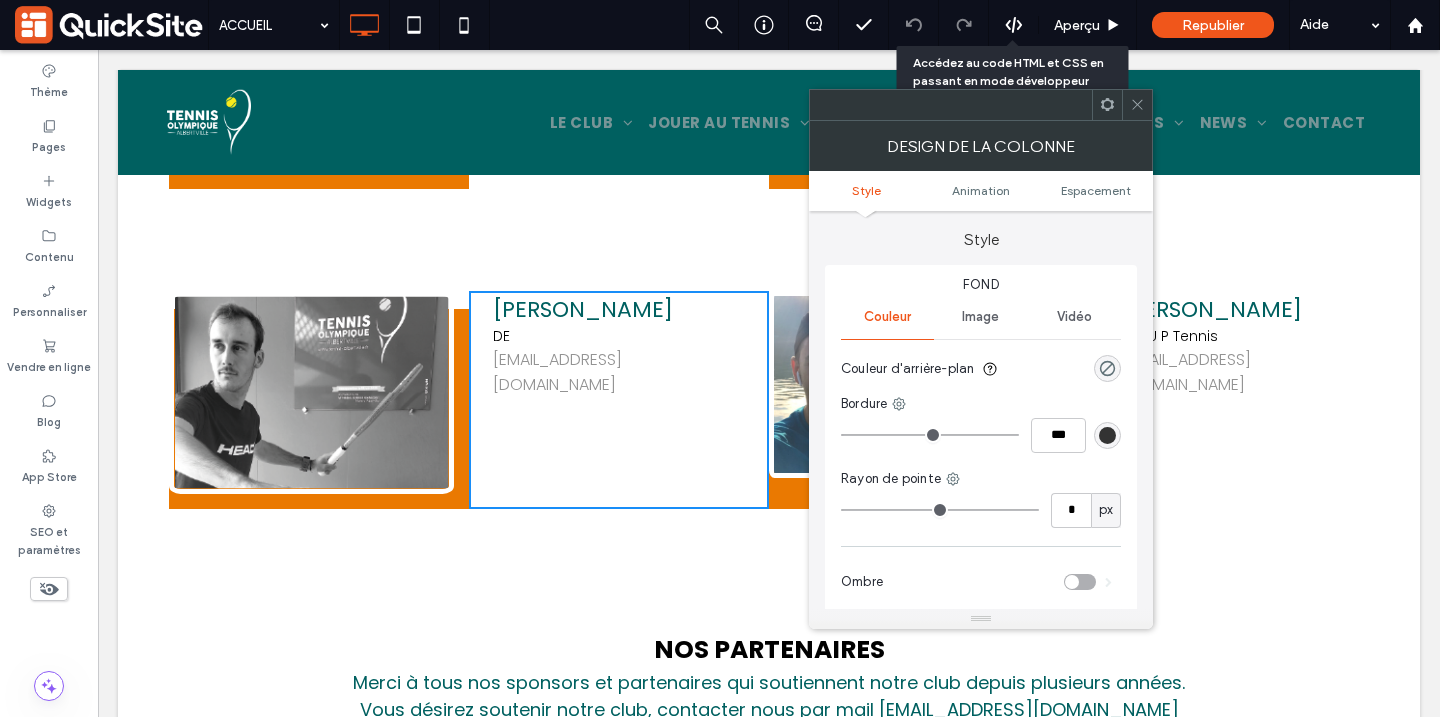 click on "Click To Paste
Mathis Fardin
DE mathis@tennis-albertville.fr ﻿
Click To Paste
Click To Paste
Thibault Rosset
SECU P Tennis thibault@tennis-albertville.fr
Click To Paste
Ligne + Ajouter une section" at bounding box center (769, 416) 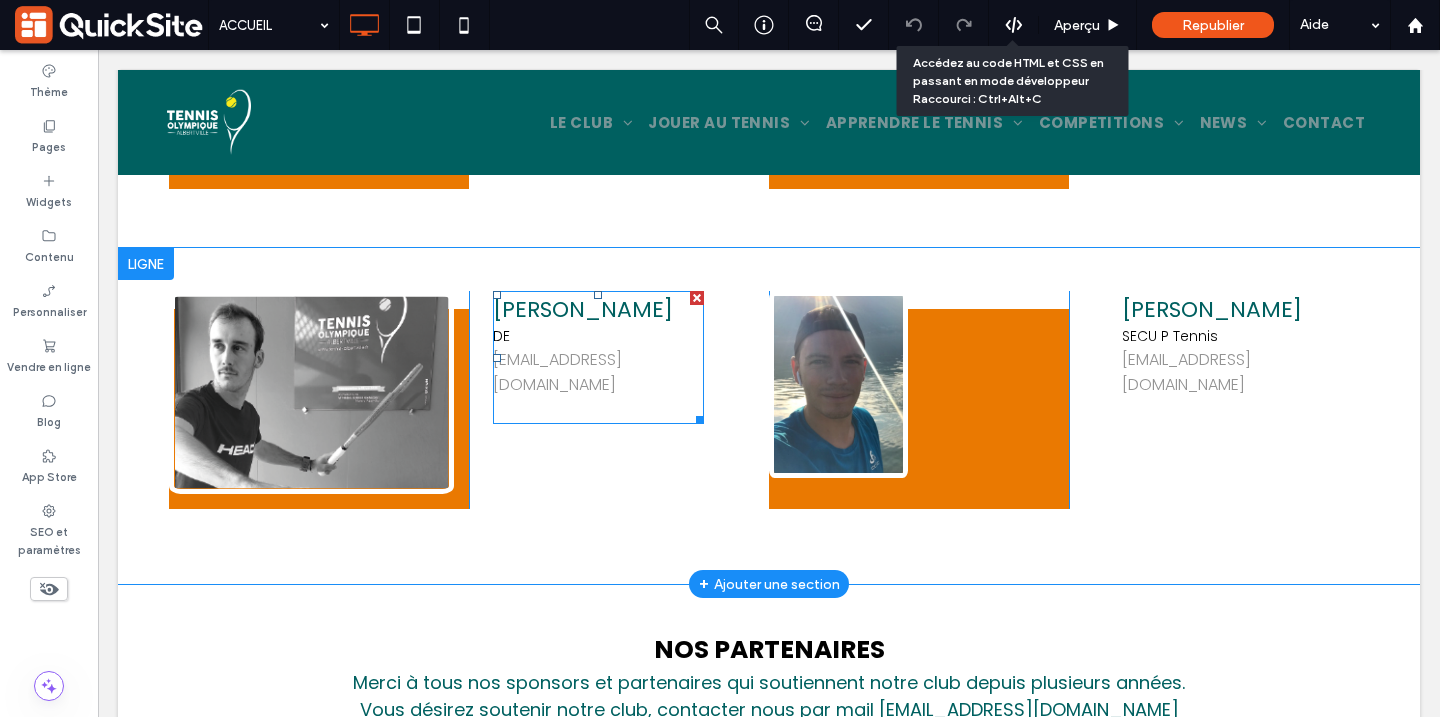 click on "Mathis Fardin
DE mathis@tennis-albertville.fr ﻿
Click To Paste" at bounding box center (619, 400) 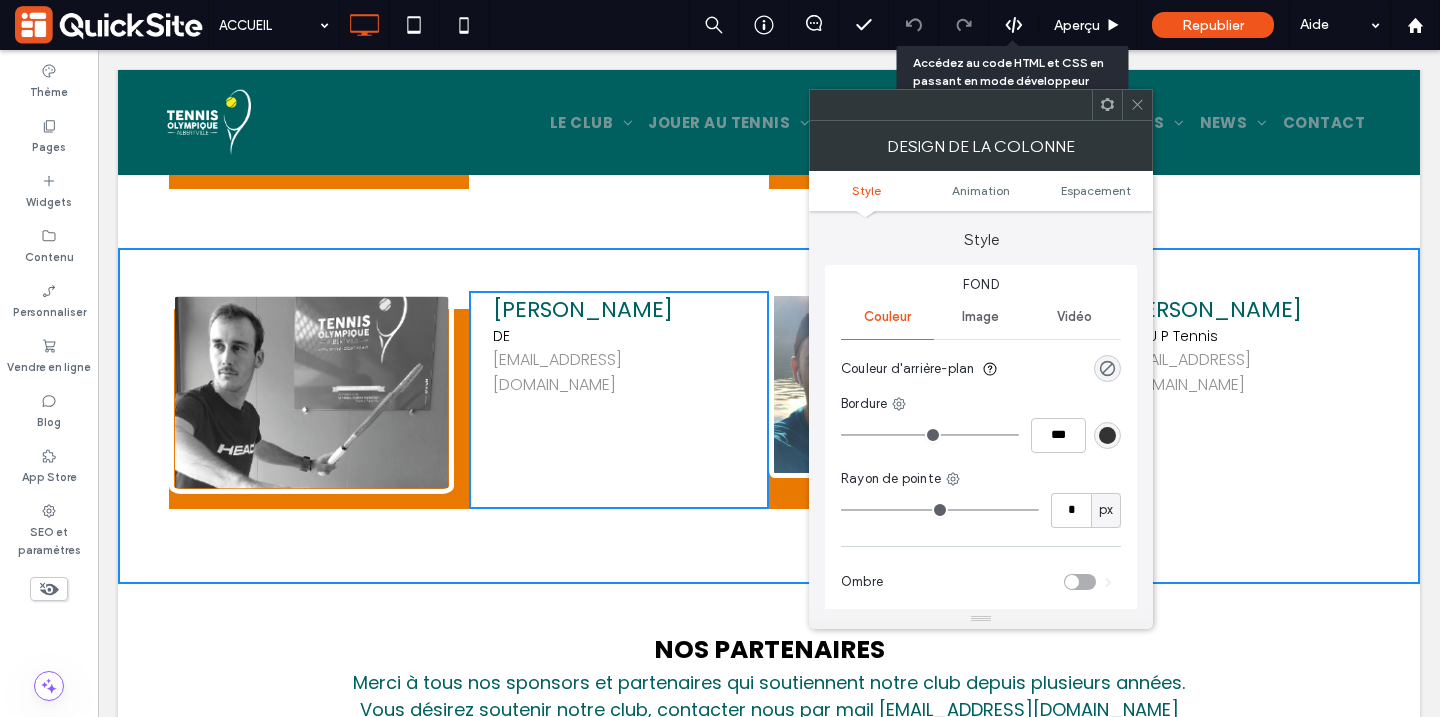 click at bounding box center [311, 392] 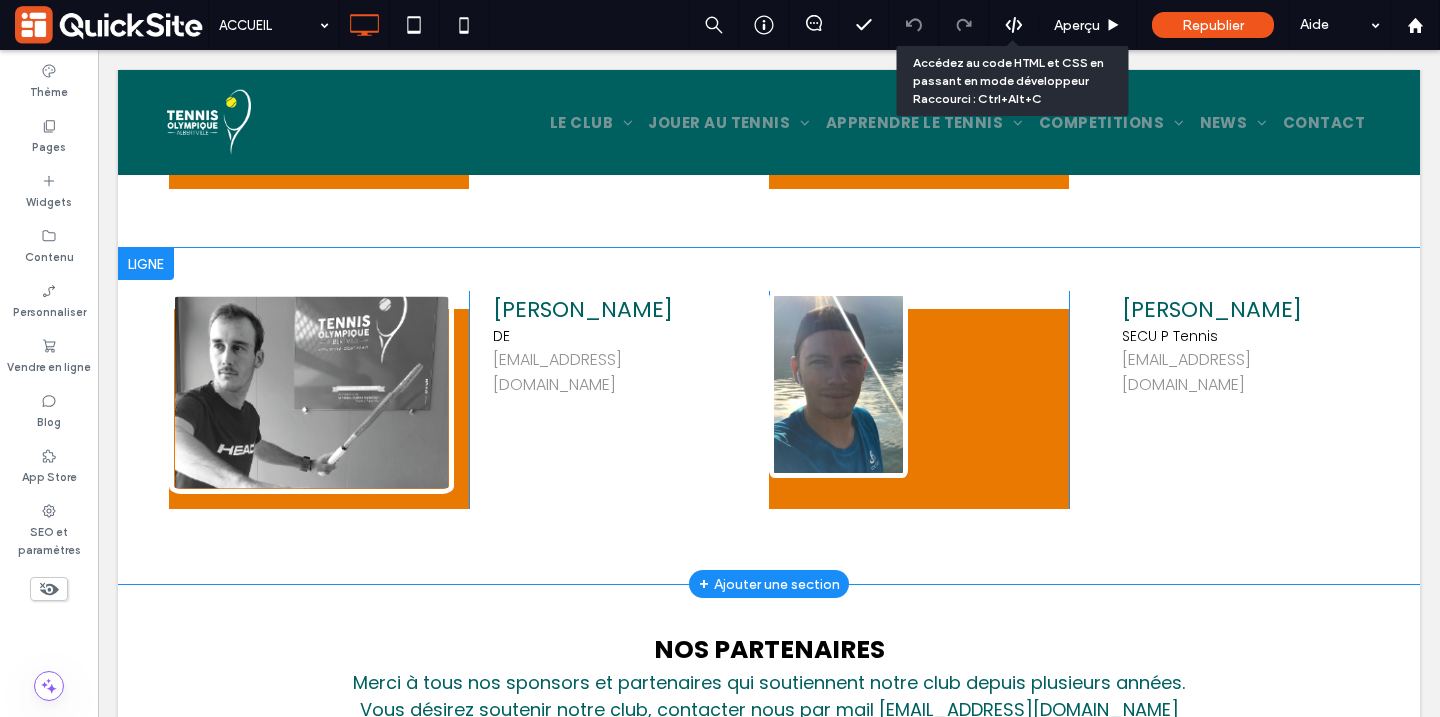 click on "Click To Paste
Mathis Fardin
DE mathis@tennis-albertville.fr ﻿
Click To Paste
Click To Paste
Thibault Rosset
SECU P Tennis thibault@tennis-albertville.fr
Click To Paste
Ligne + Ajouter une section" at bounding box center (769, 416) 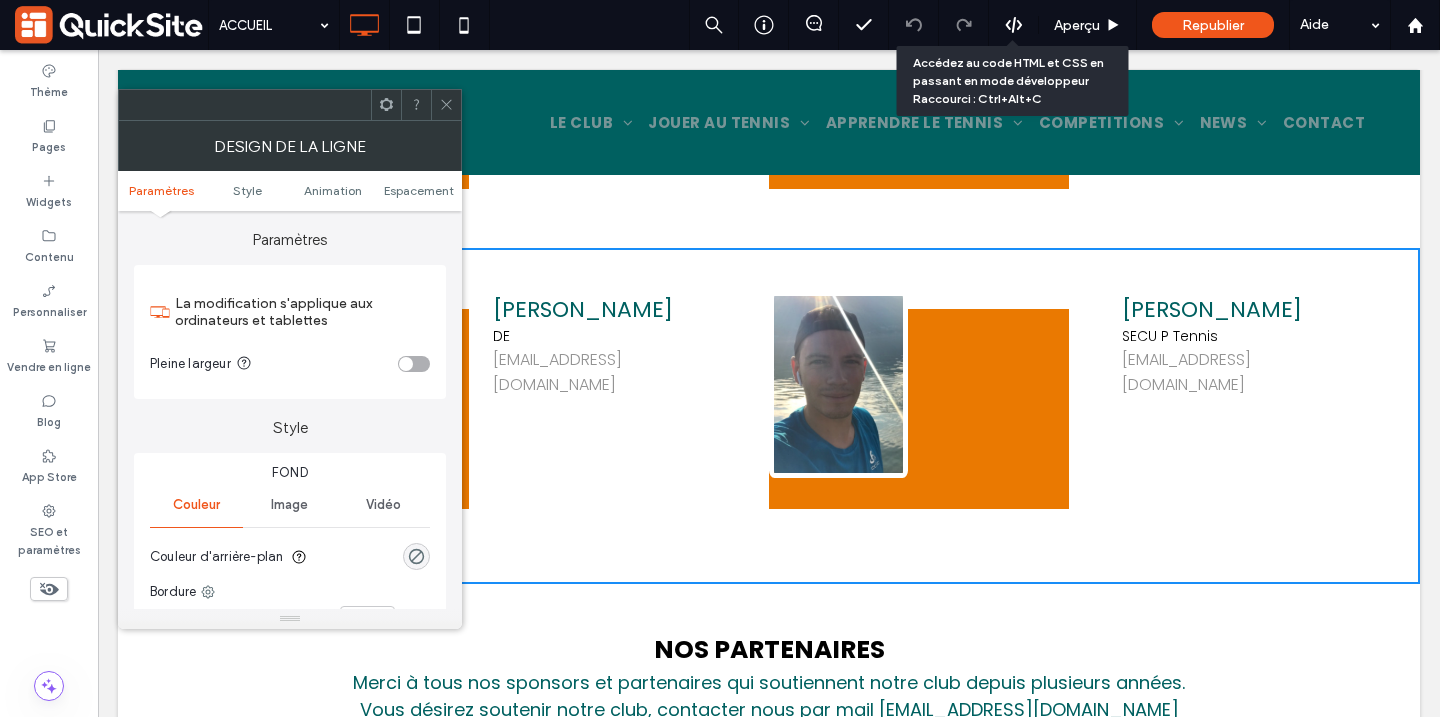 click at bounding box center (446, 105) 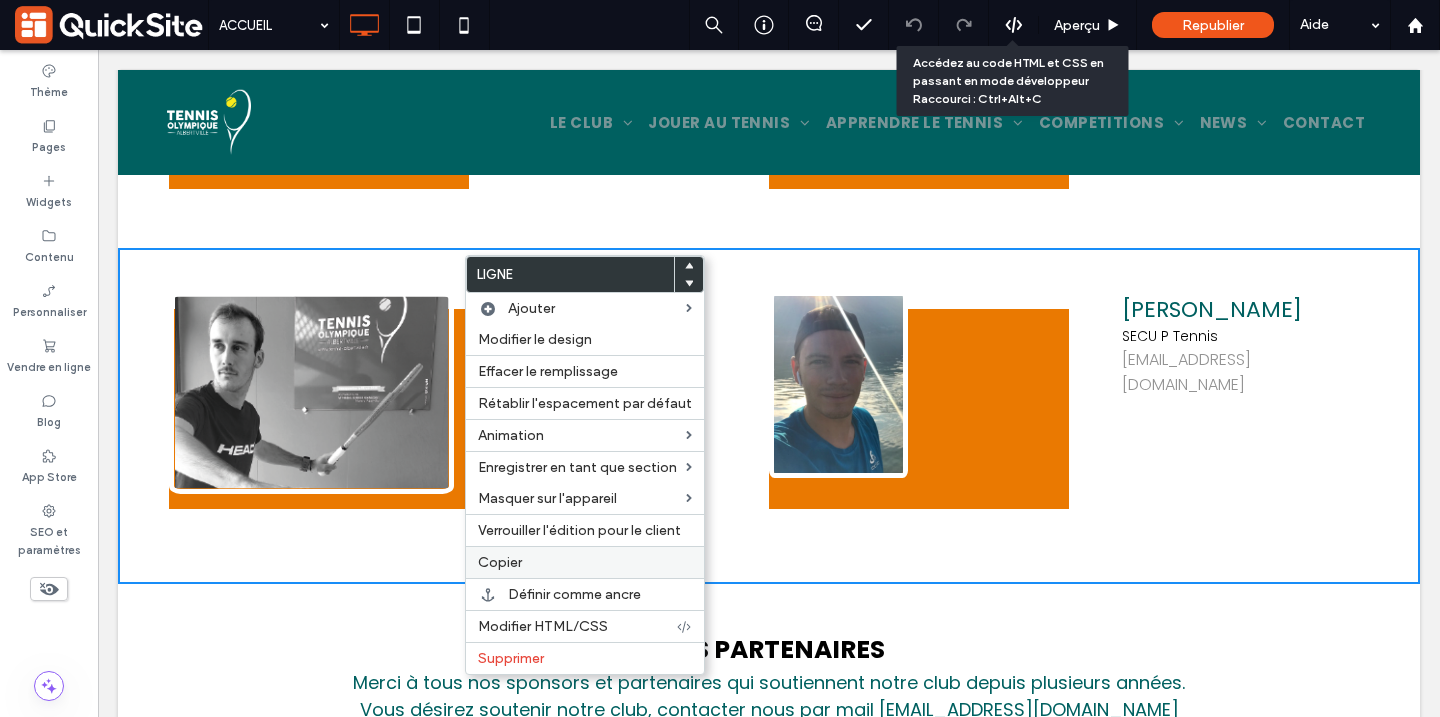 click on "Copier" at bounding box center [585, 562] 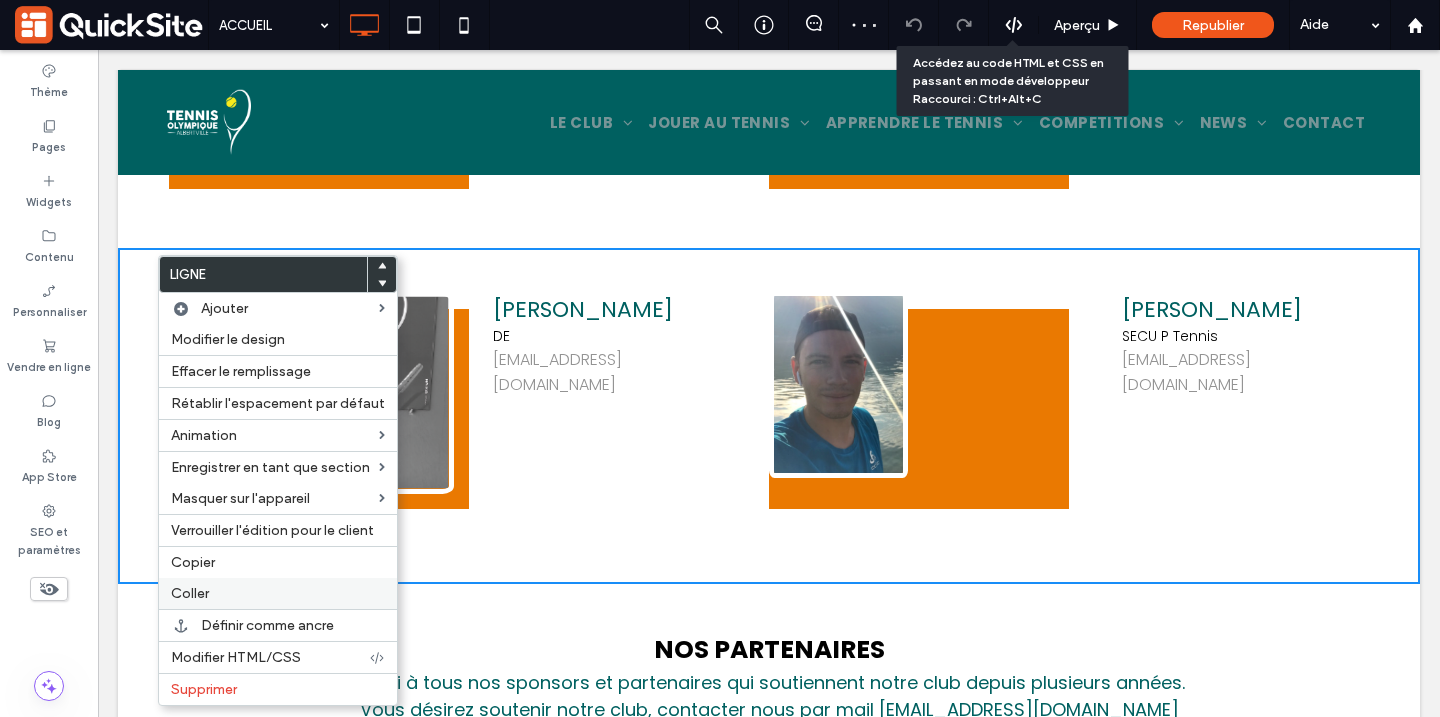 click on "Coller" at bounding box center (278, 593) 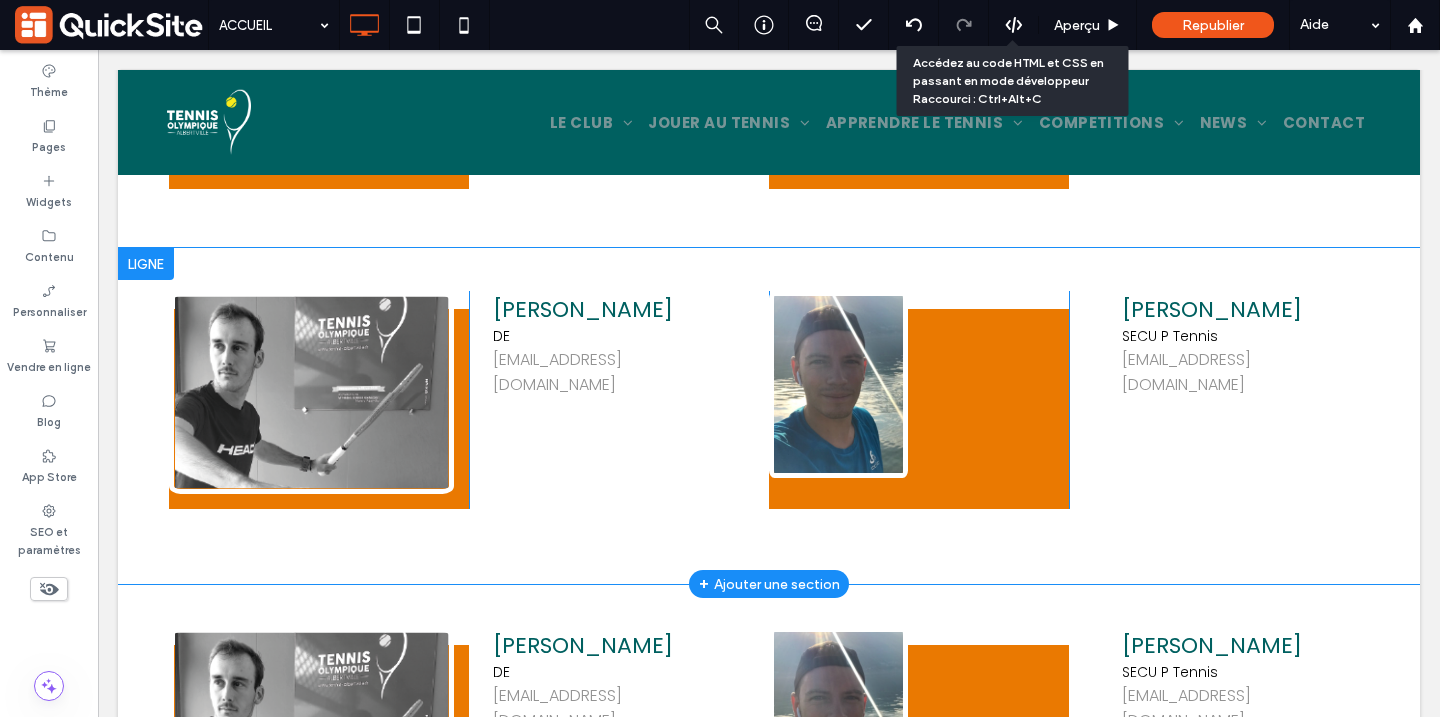 click on "Mathis Fardin
DE mathis@tennis-albertville.fr ﻿
Click To Paste     Click To Paste" at bounding box center [619, 400] 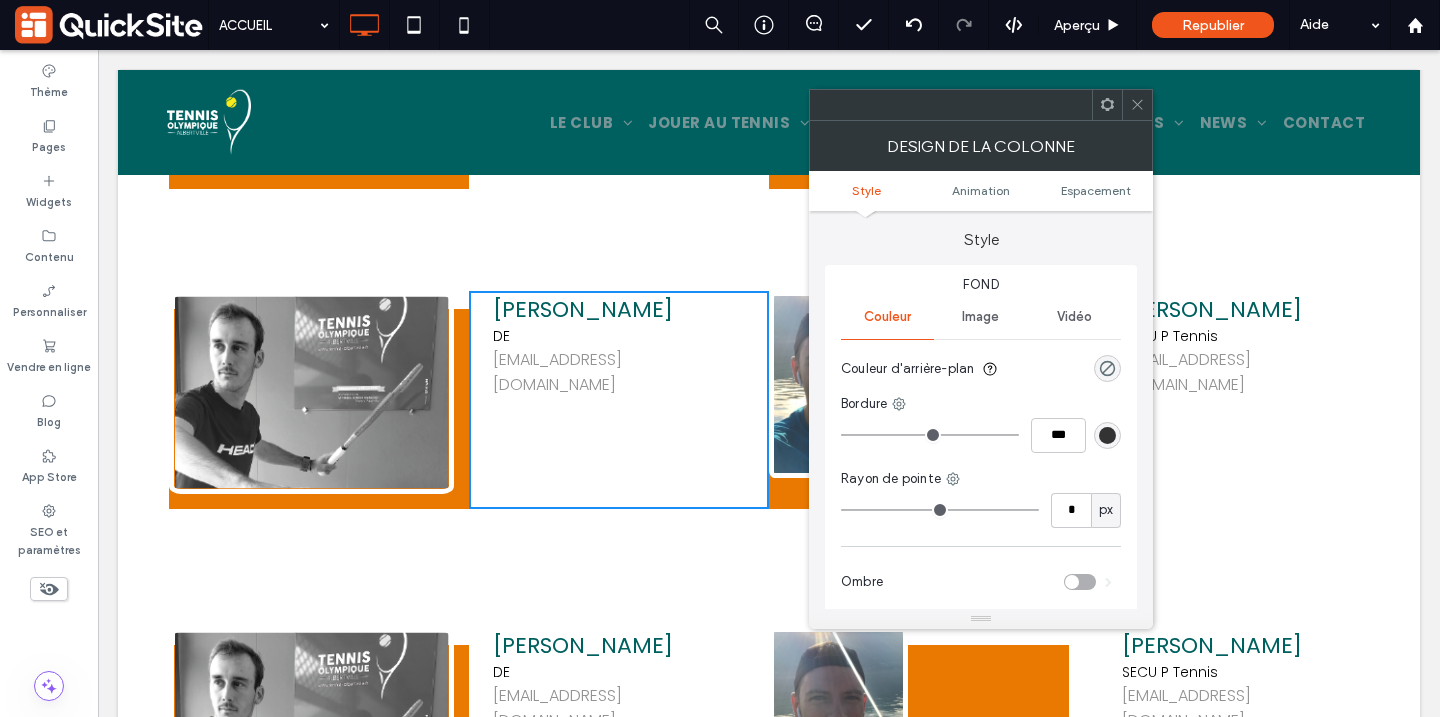click at bounding box center [1137, 105] 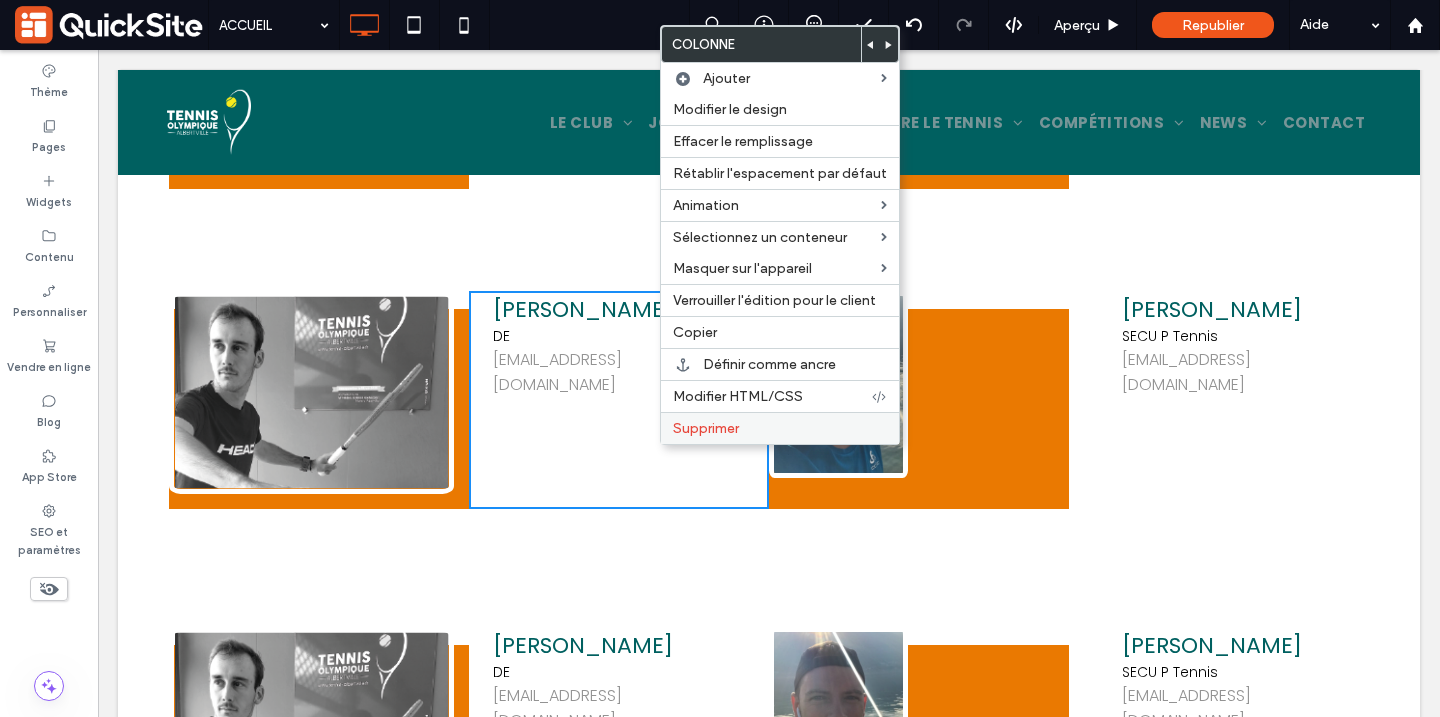 click on "Supprimer" at bounding box center [780, 428] 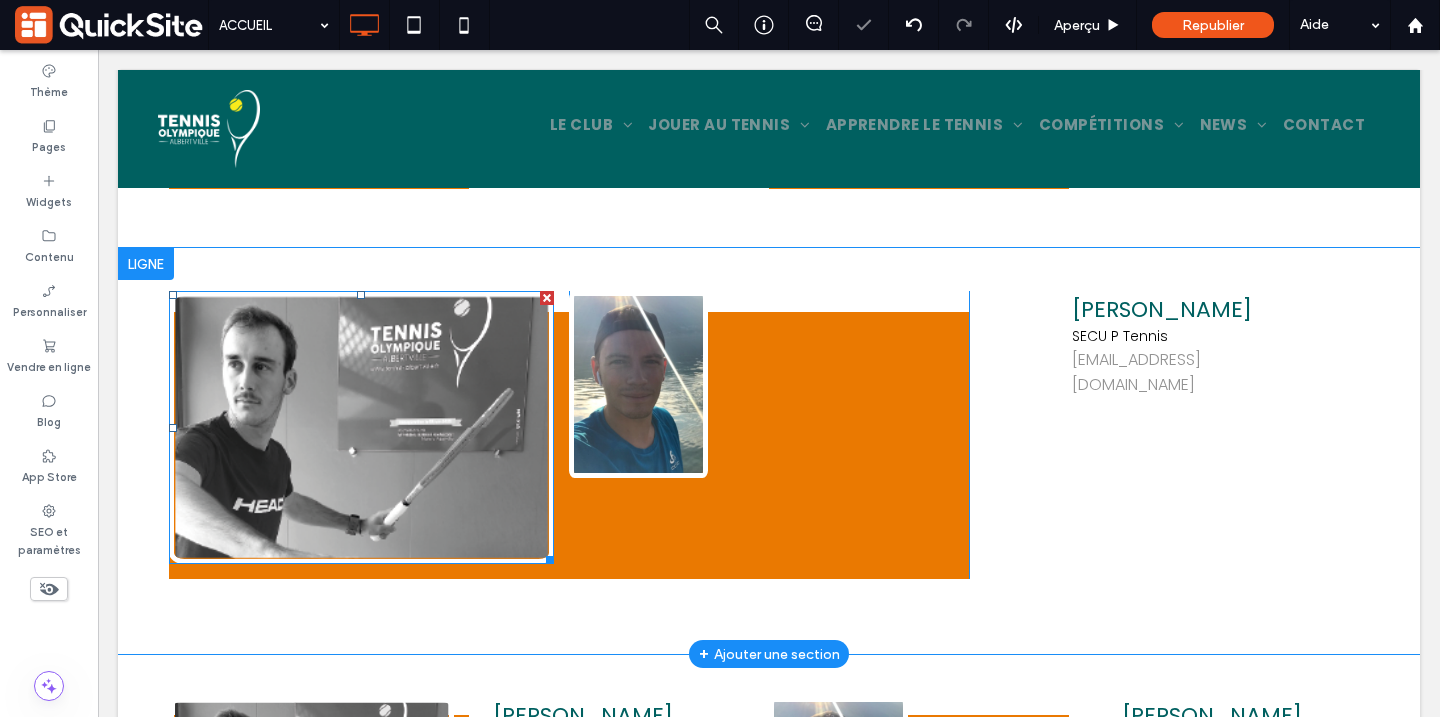 scroll, scrollTop: 3182, scrollLeft: 0, axis: vertical 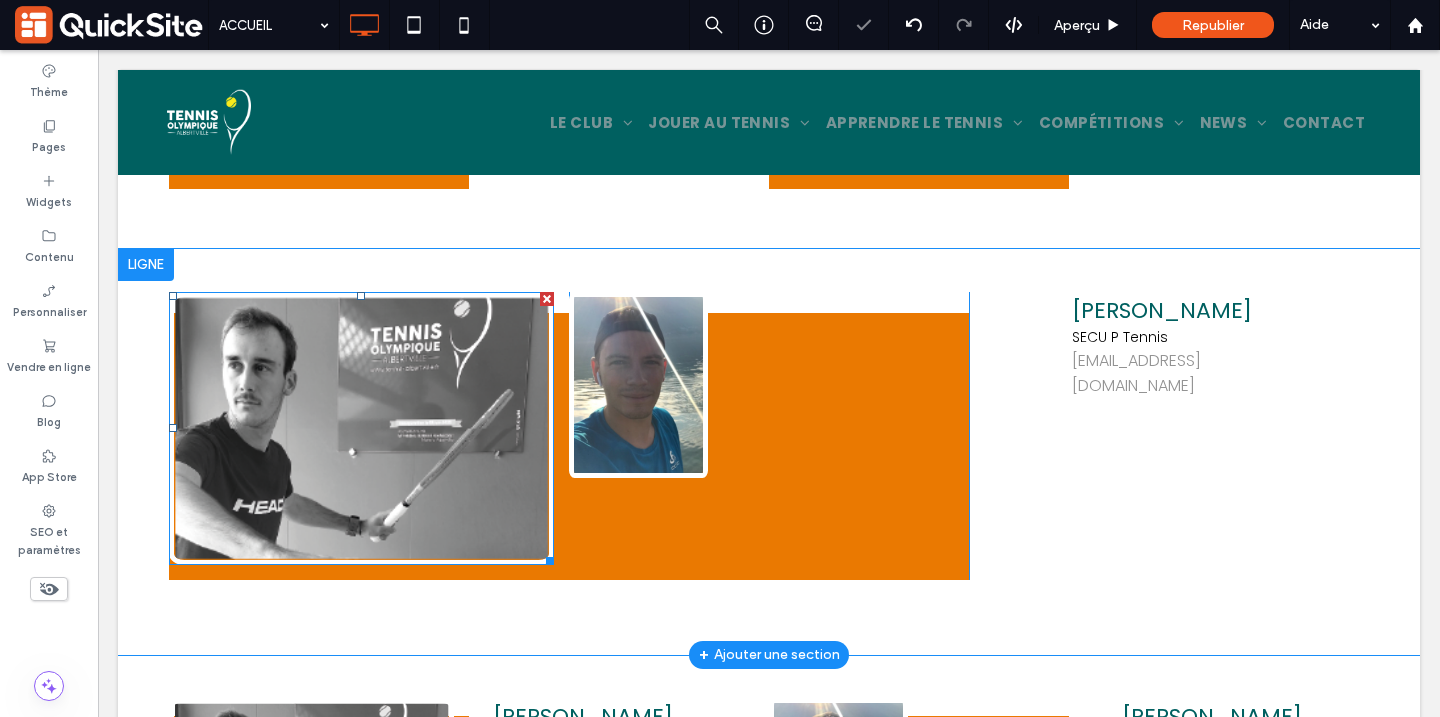 click at bounding box center (361, 428) 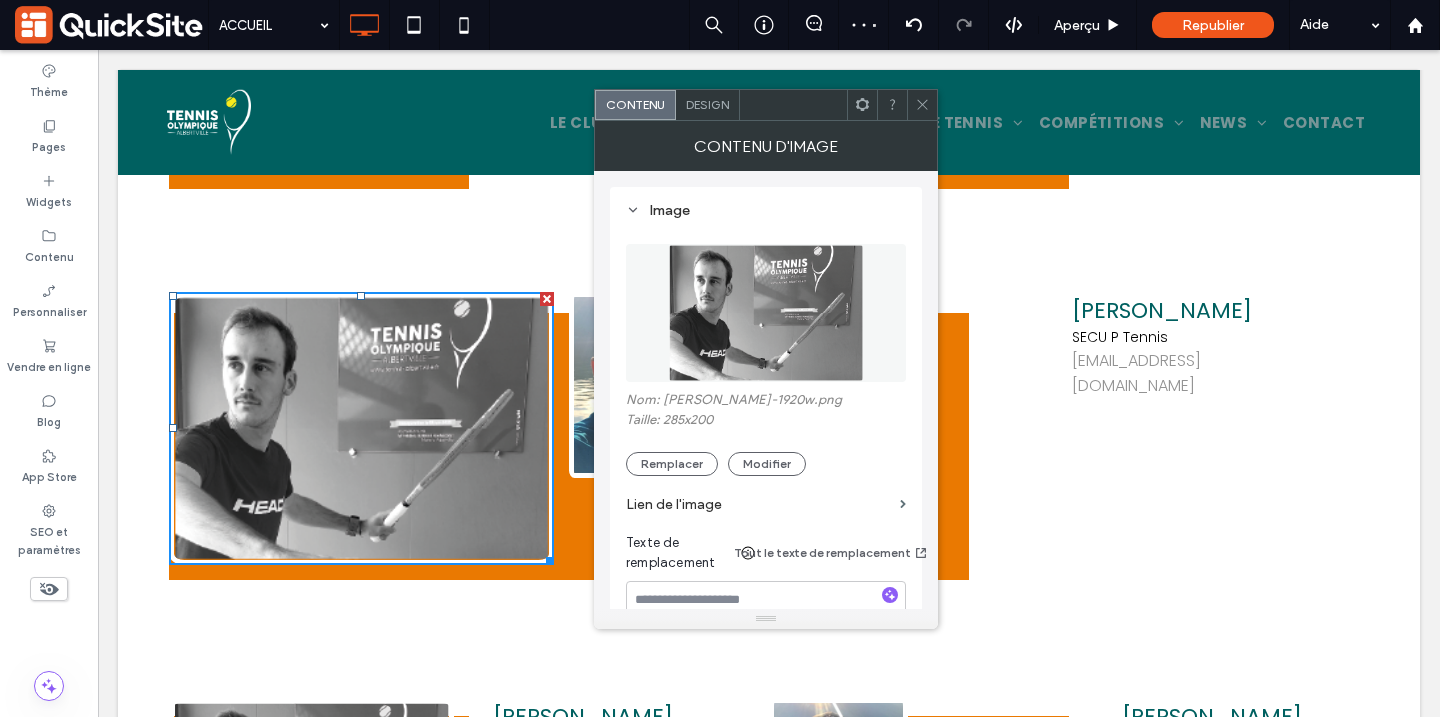 click 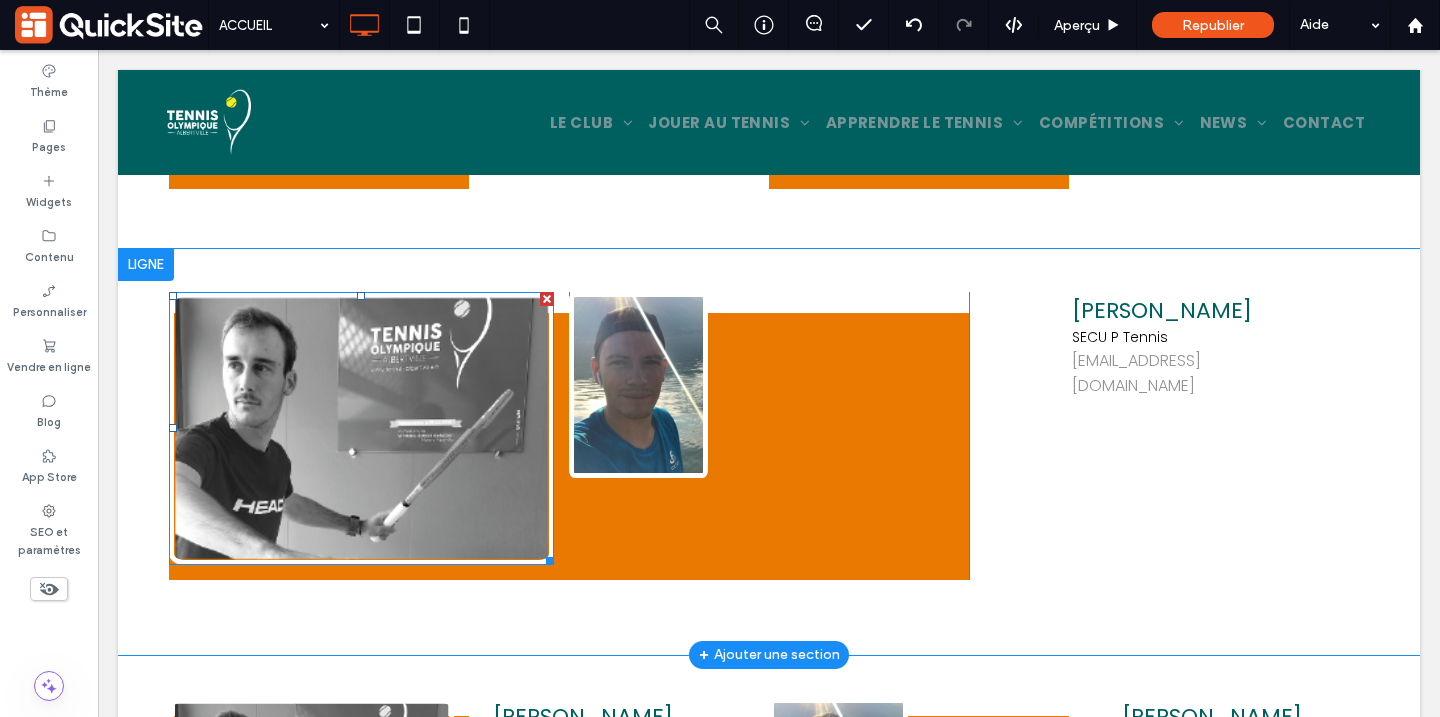 click at bounding box center [361, 428] 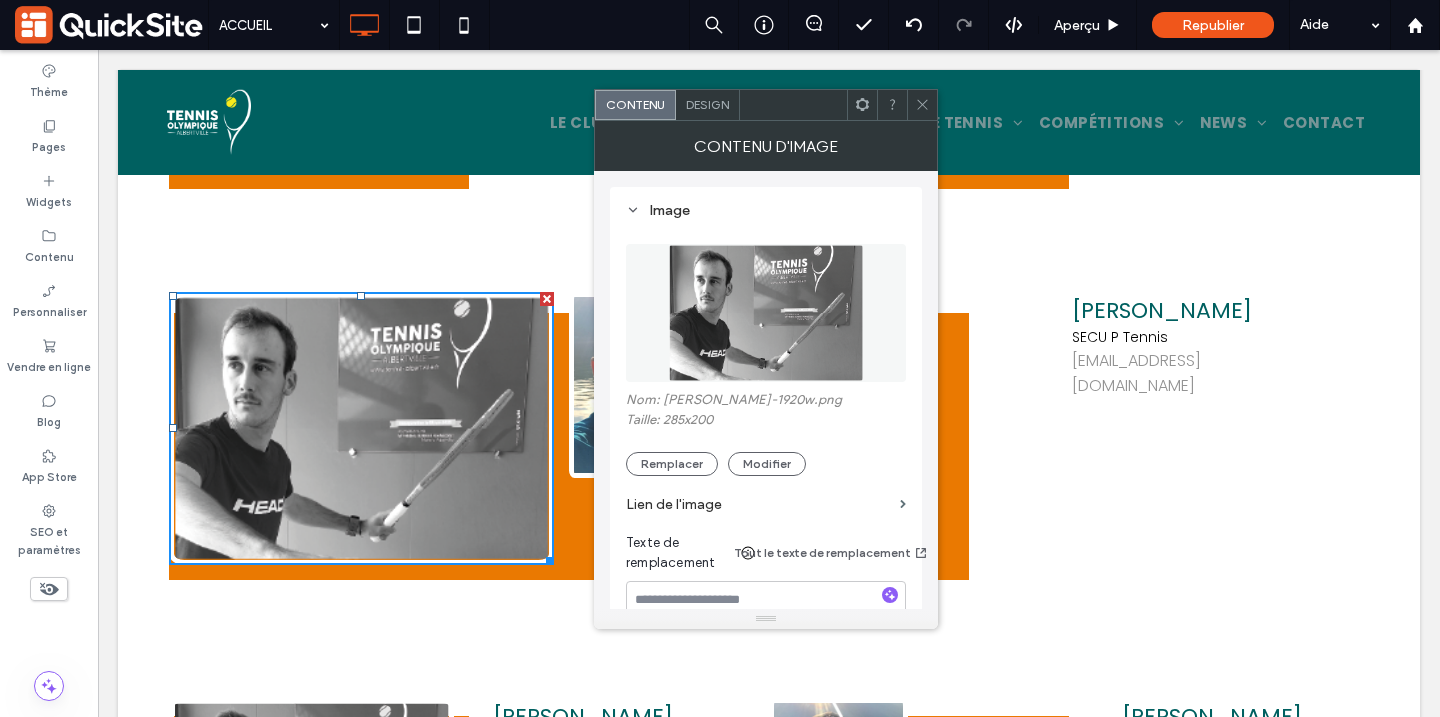 click 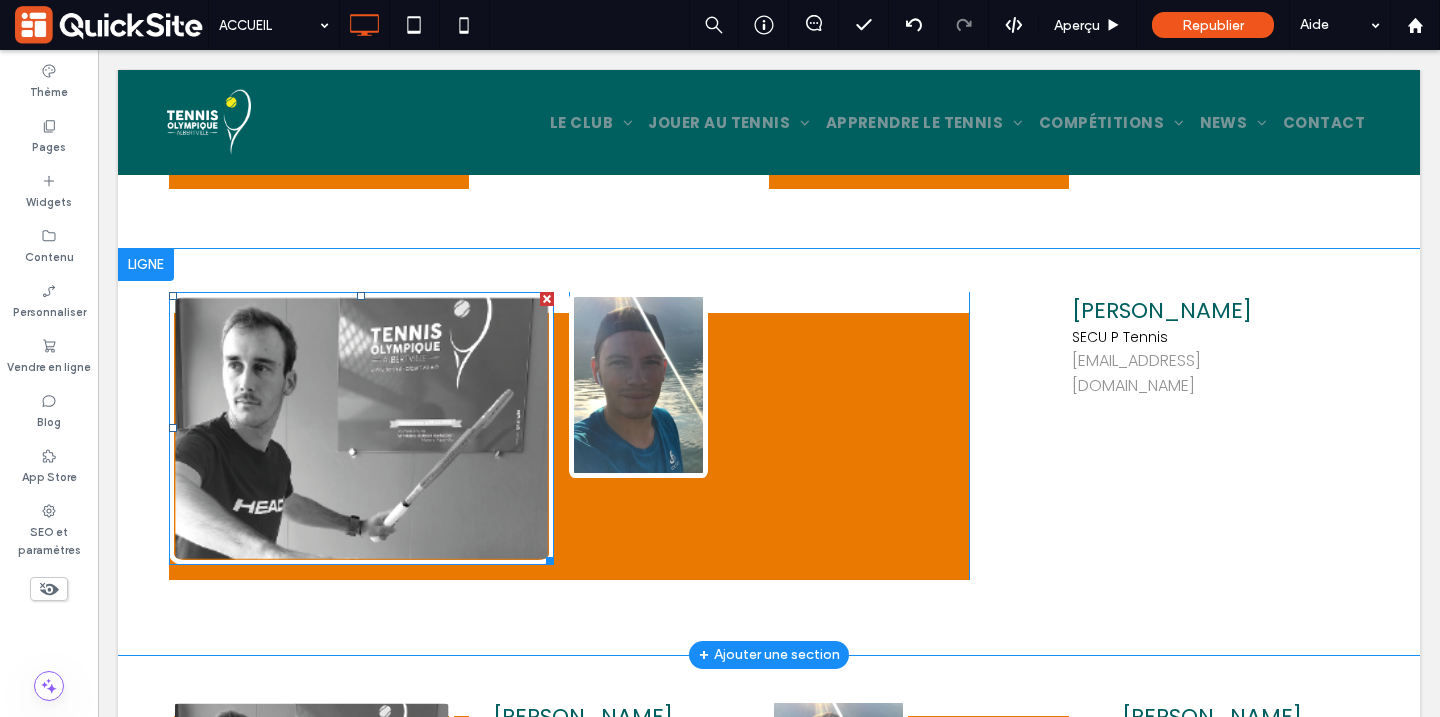 click at bounding box center [547, 299] 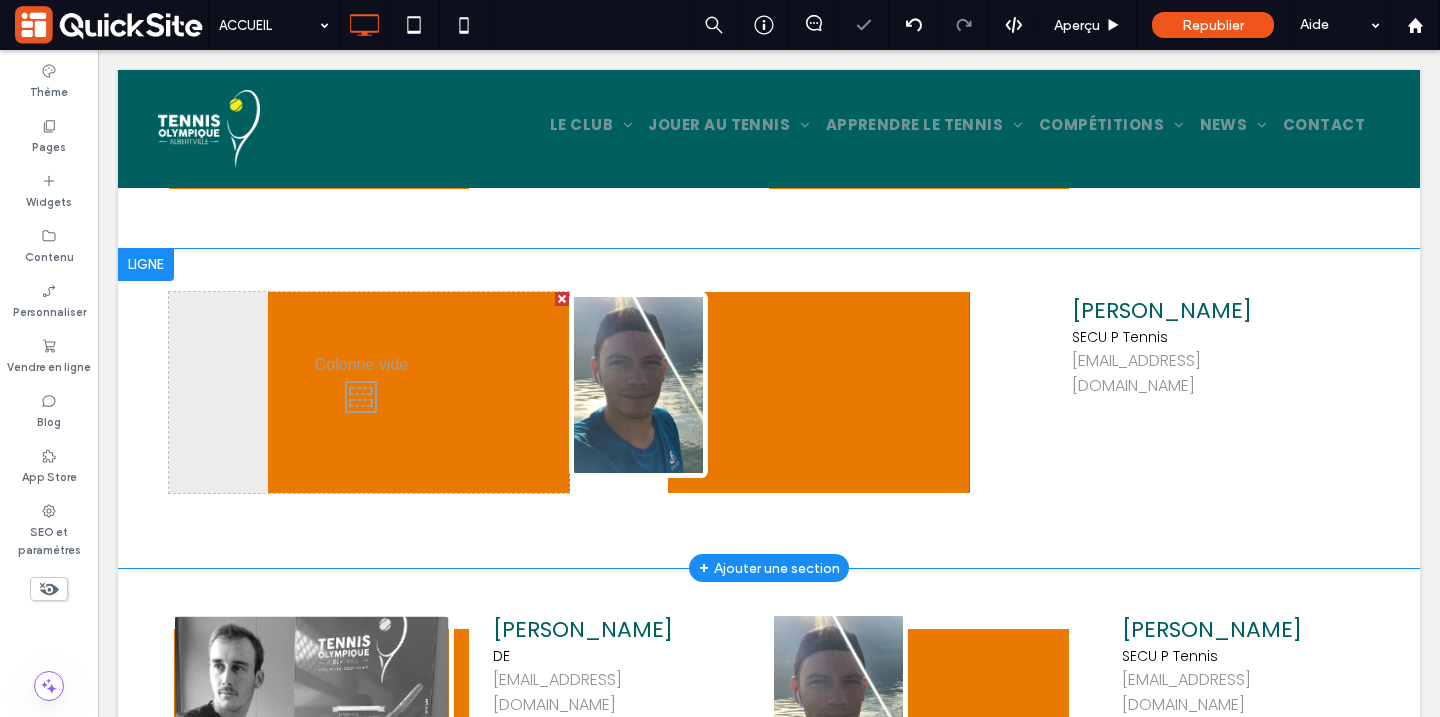 click on "Click To Paste     Click To Paste" at bounding box center [369, 393] 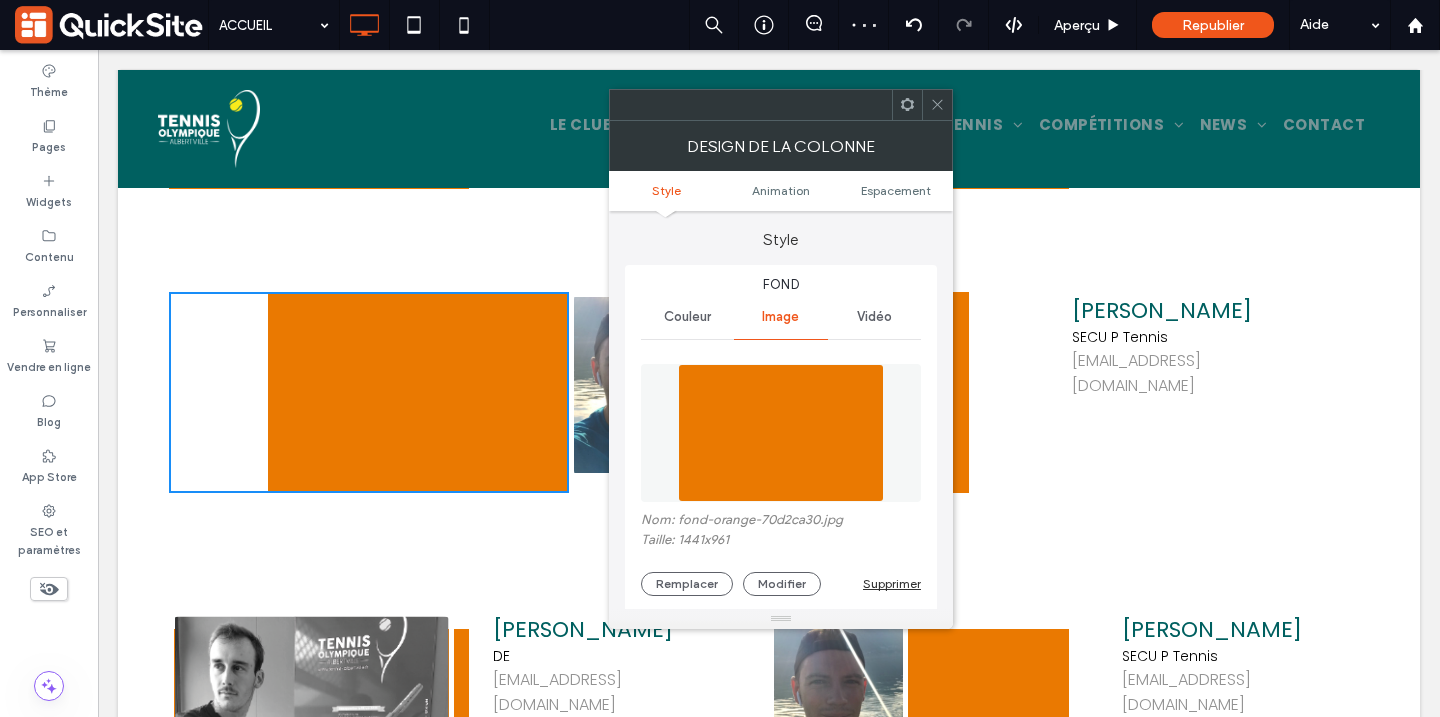 click 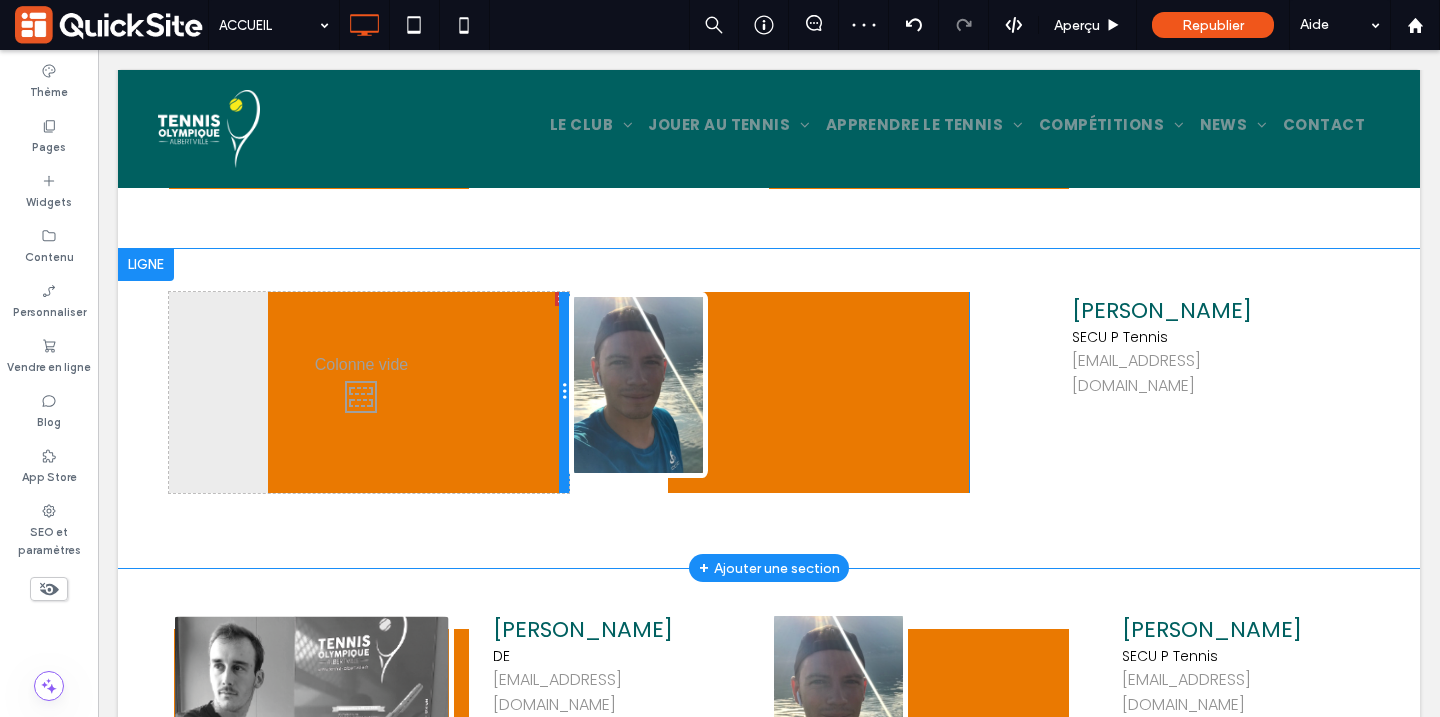 click at bounding box center (564, 393) 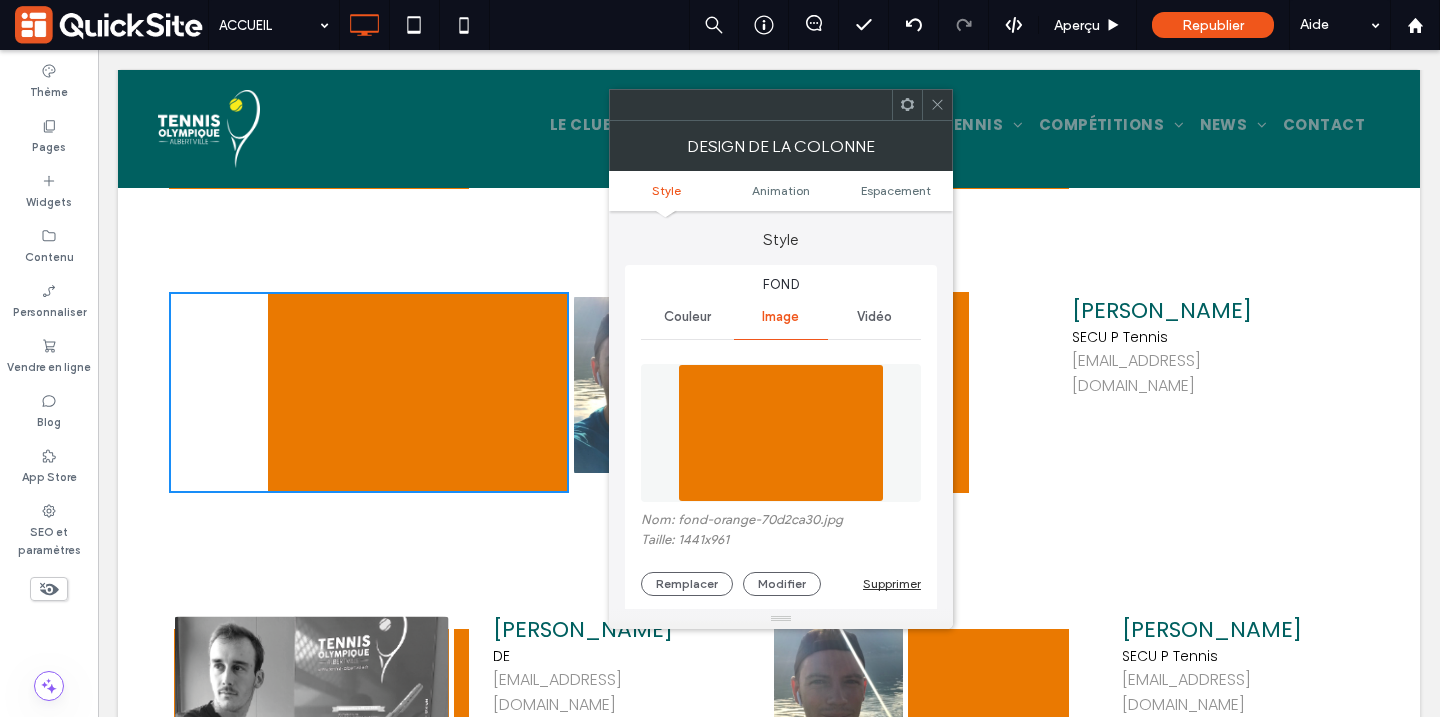 click 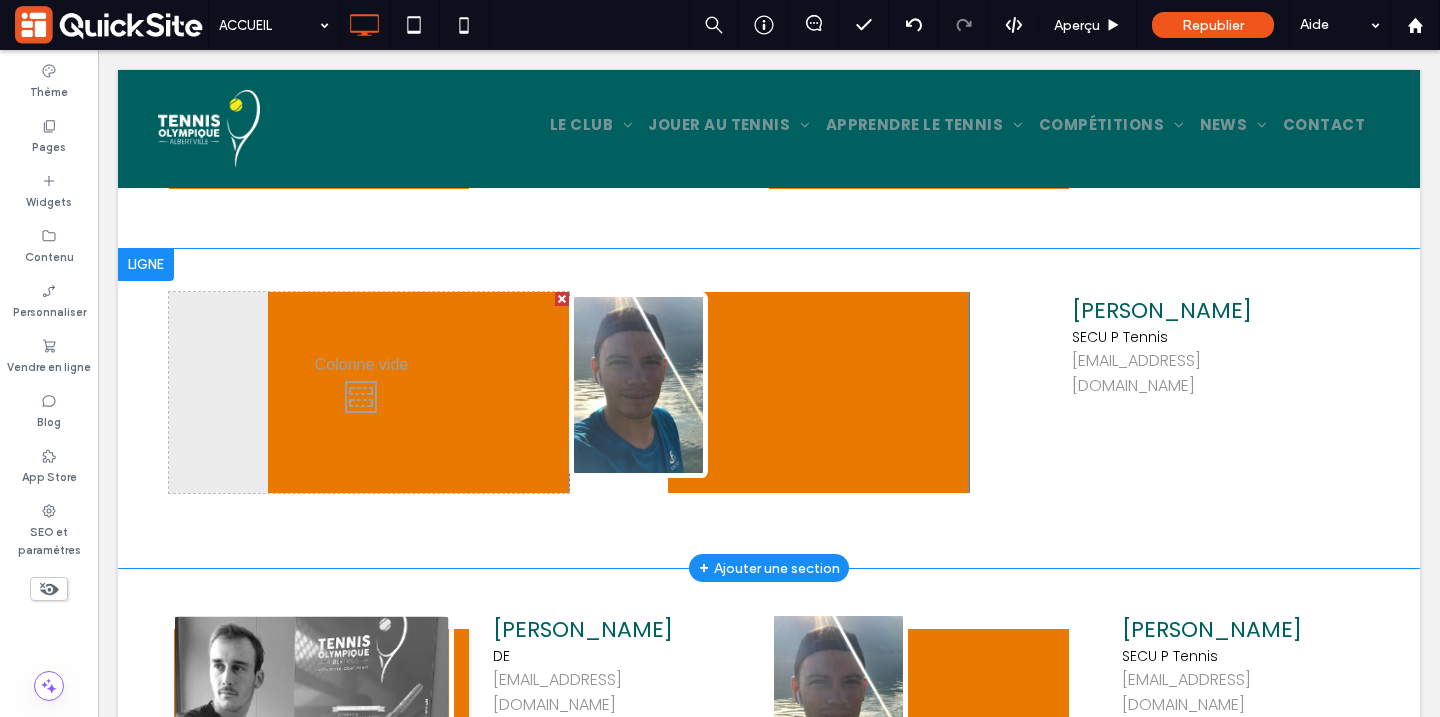 click at bounding box center [562, 299] 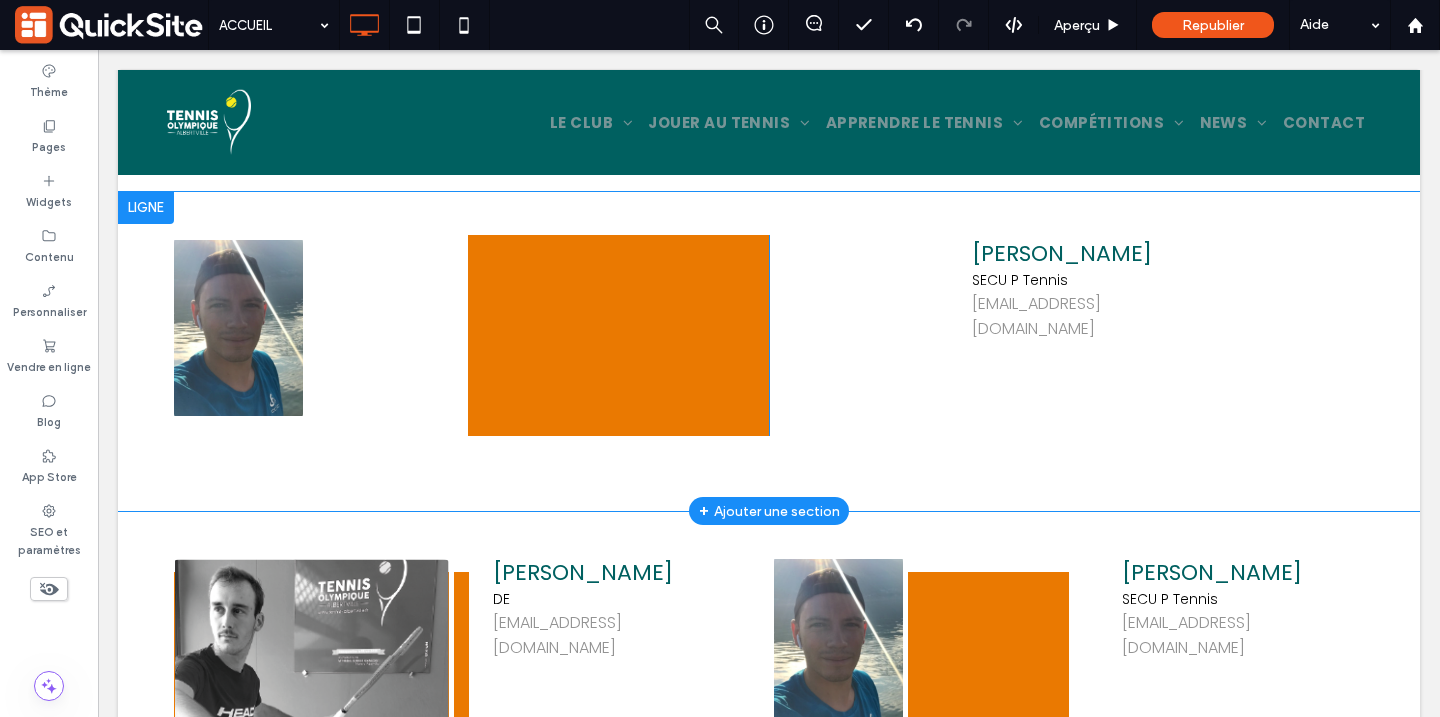 scroll, scrollTop: 3324, scrollLeft: 0, axis: vertical 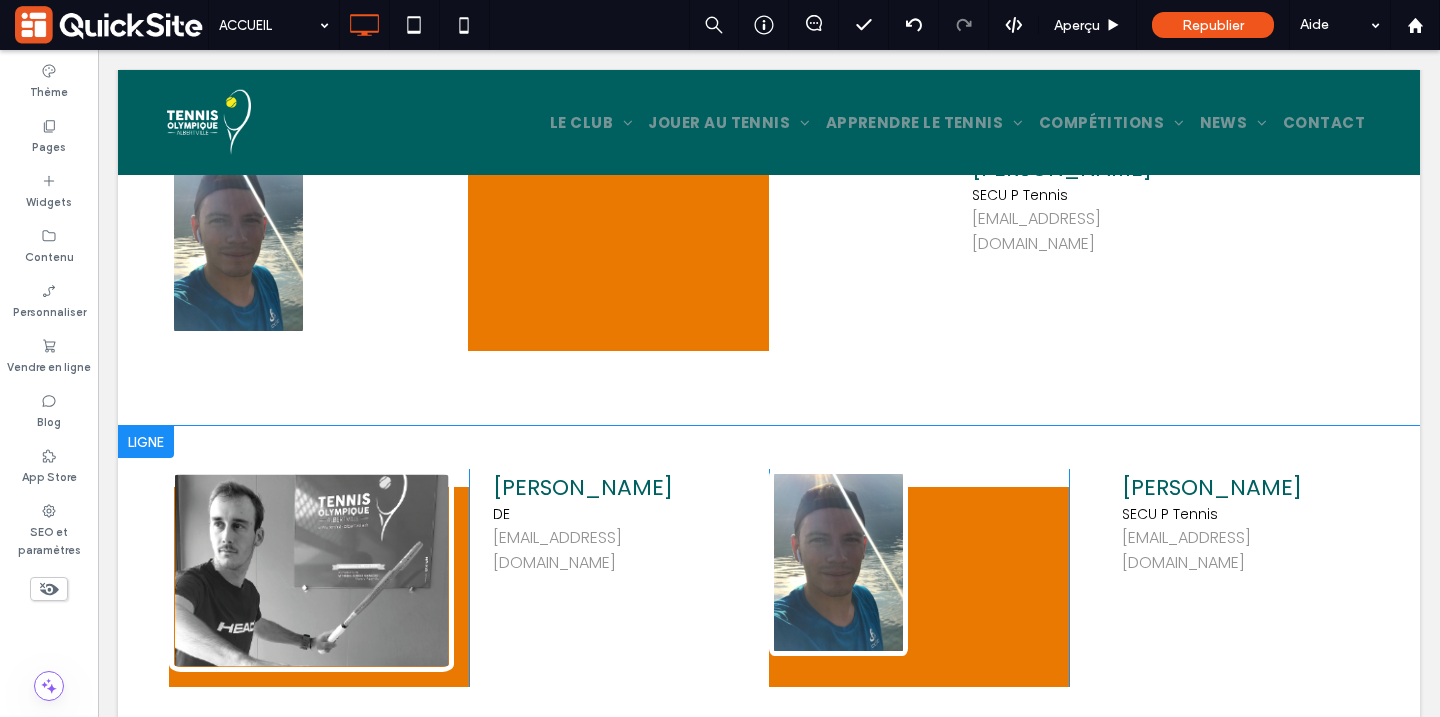 click on "Click To Paste
Mathis Fardin
DE mathis@tennis-albertville.fr ﻿
Click To Paste
Click To Paste
Thibault Rosset
SECU P Tennis thibault@tennis-albertville.fr
Click To Paste
Ligne + Ajouter une section" at bounding box center [769, 594] 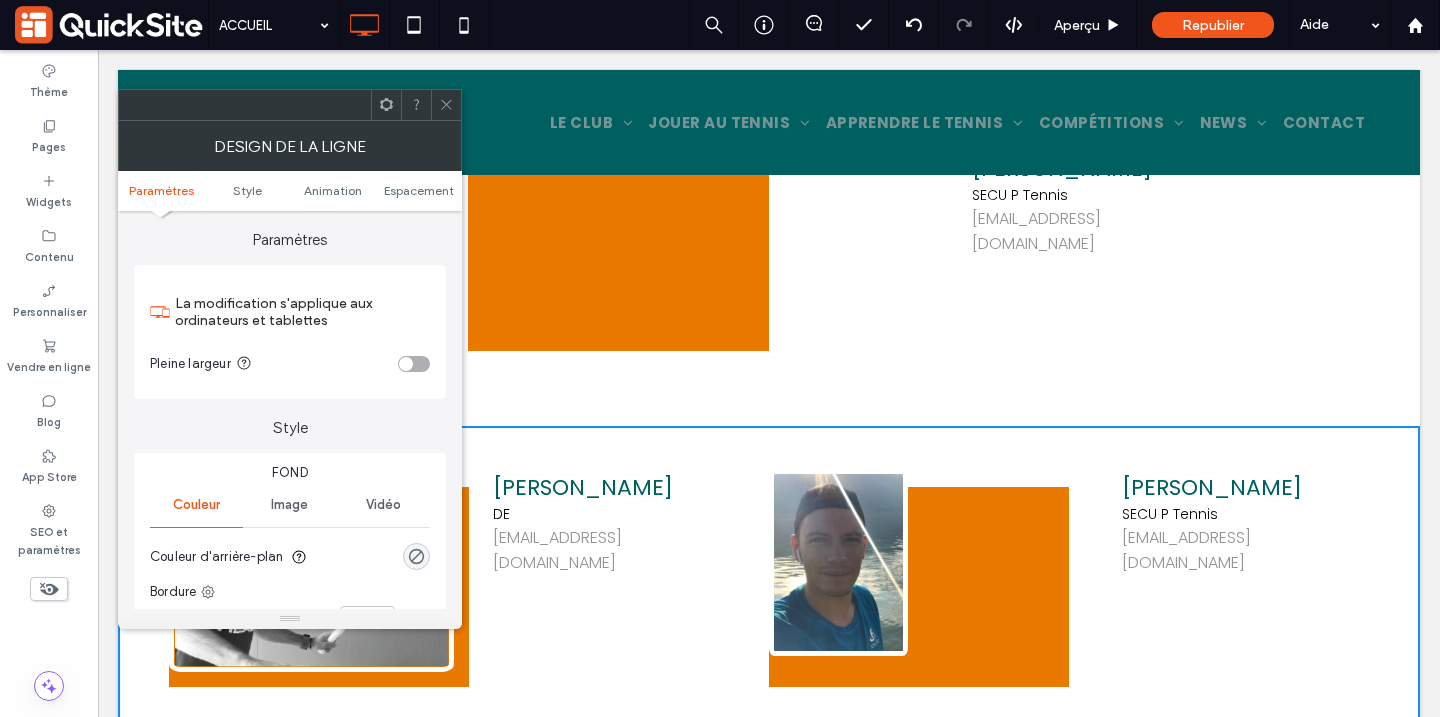 click 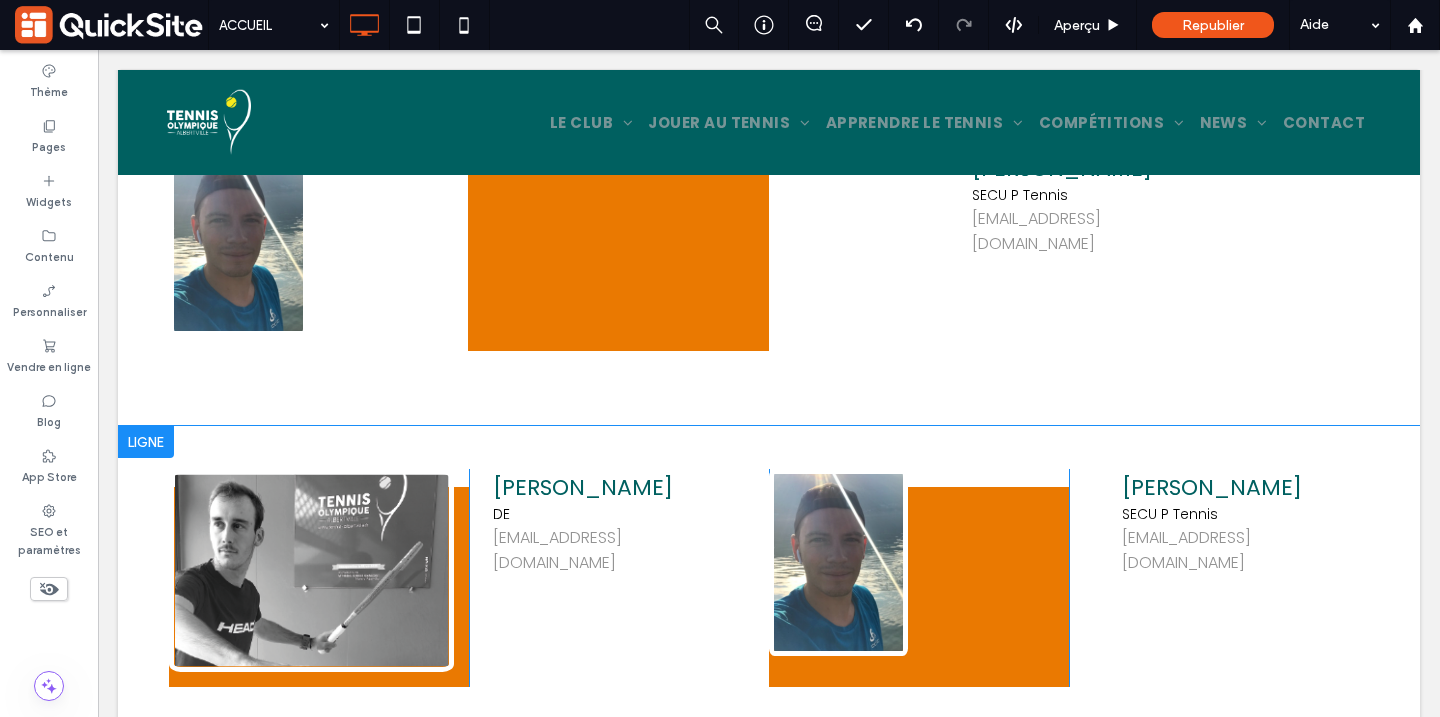 click at bounding box center (146, 442) 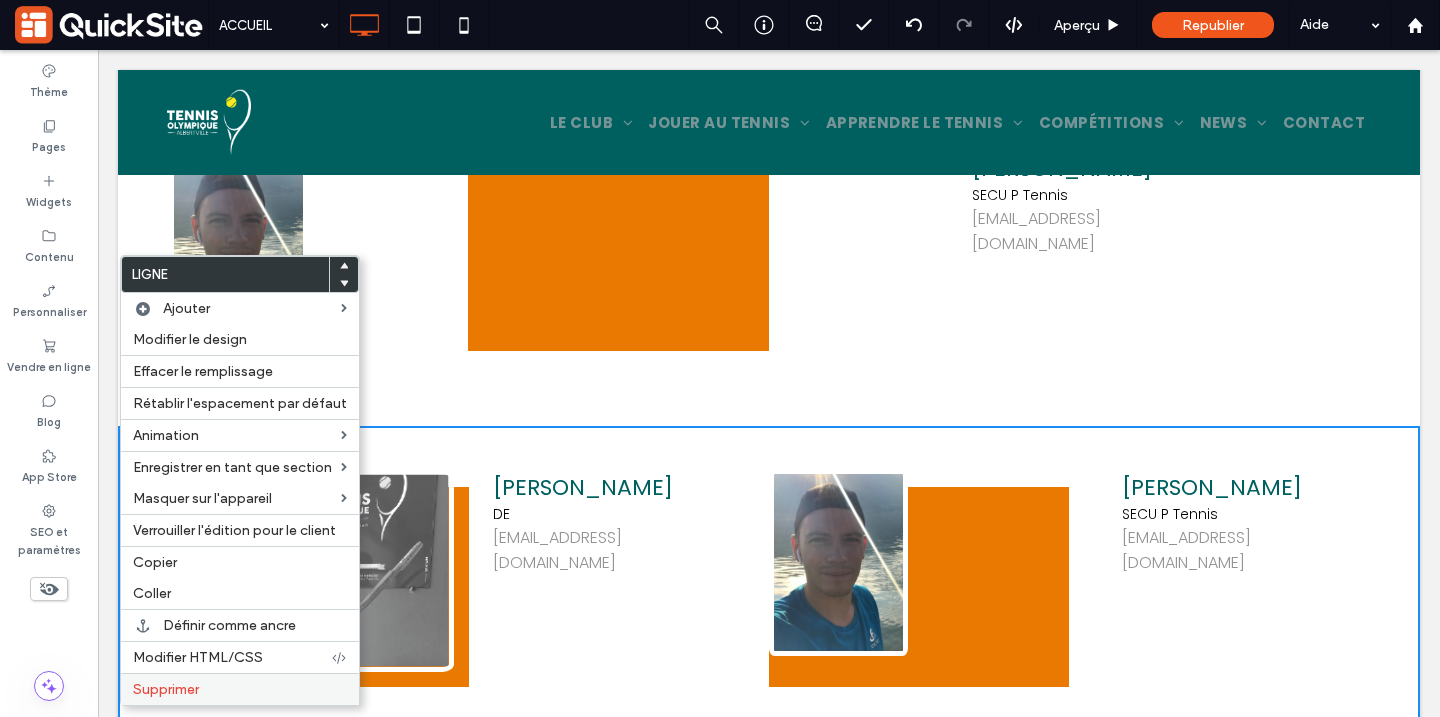 click on "Supprimer" at bounding box center (240, 689) 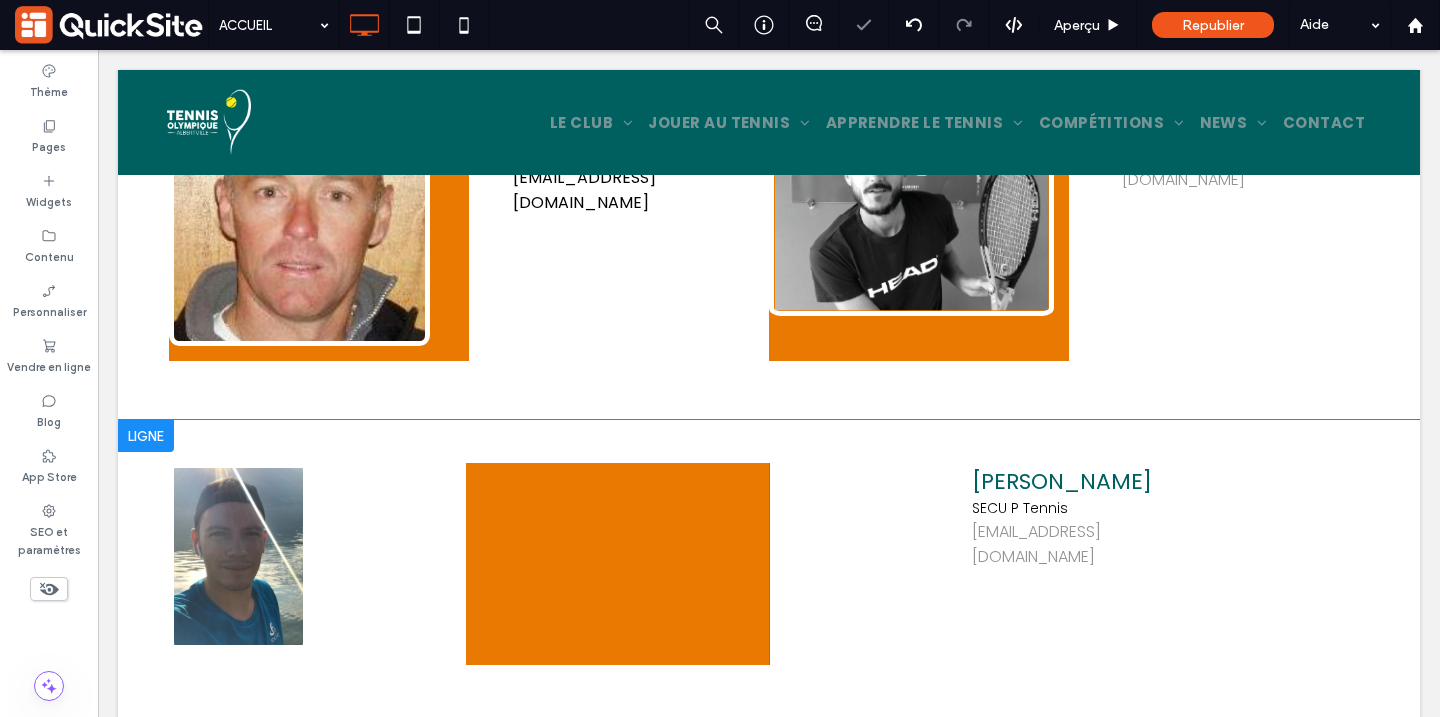 scroll, scrollTop: 2984, scrollLeft: 0, axis: vertical 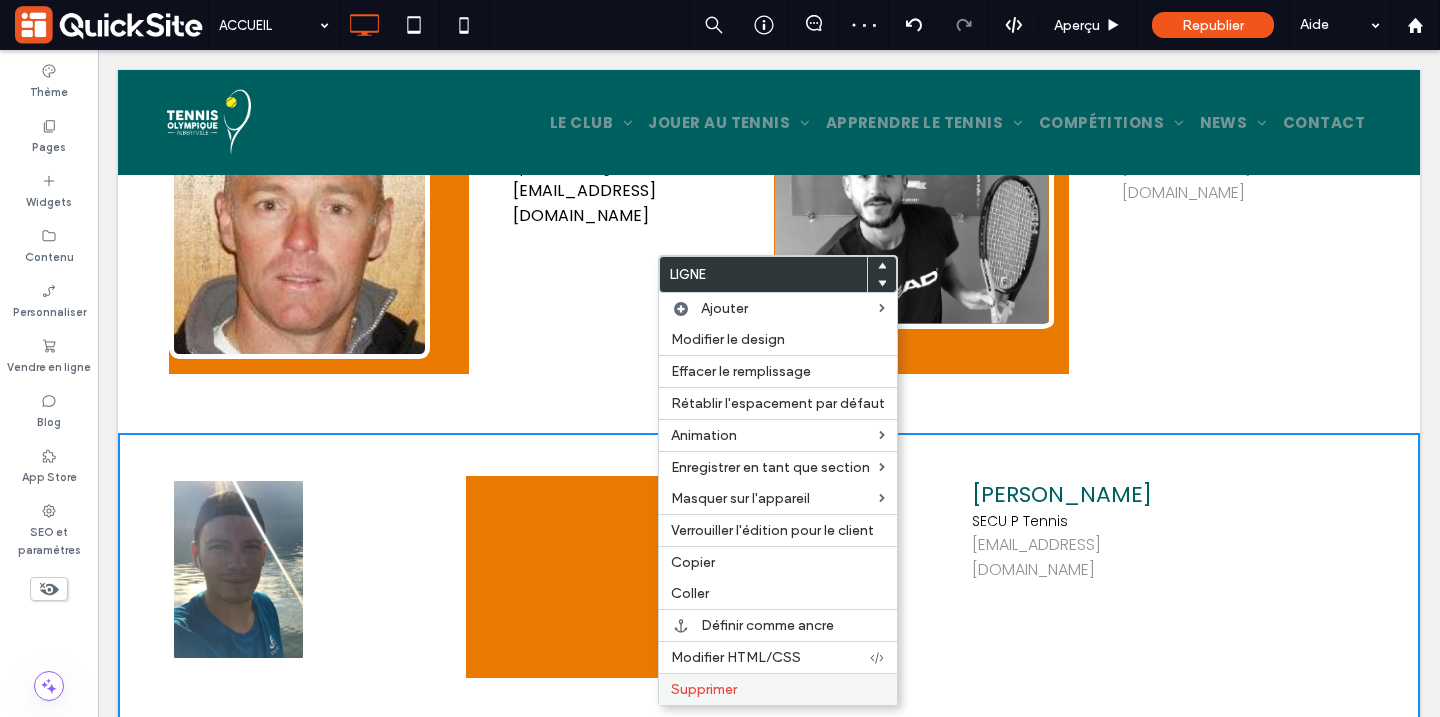click on "Supprimer" at bounding box center (704, 689) 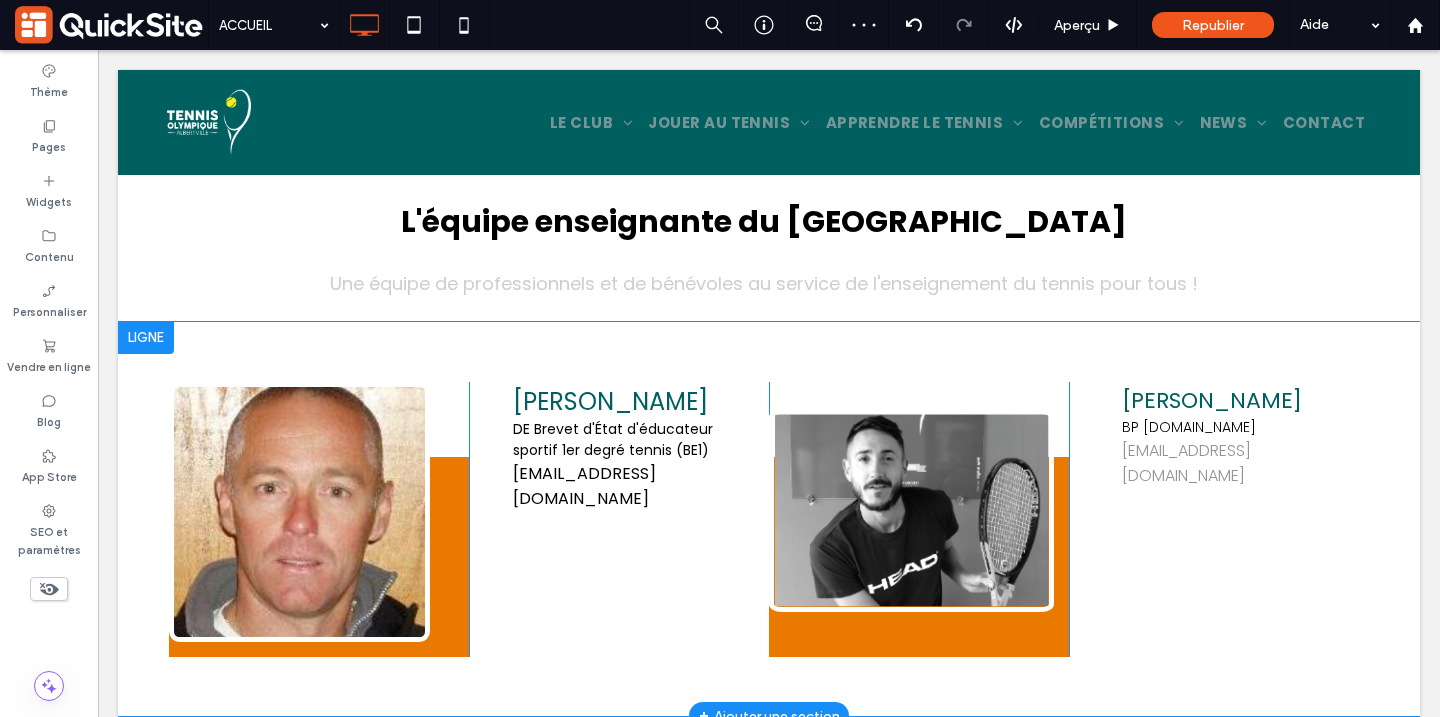 scroll, scrollTop: 2697, scrollLeft: 0, axis: vertical 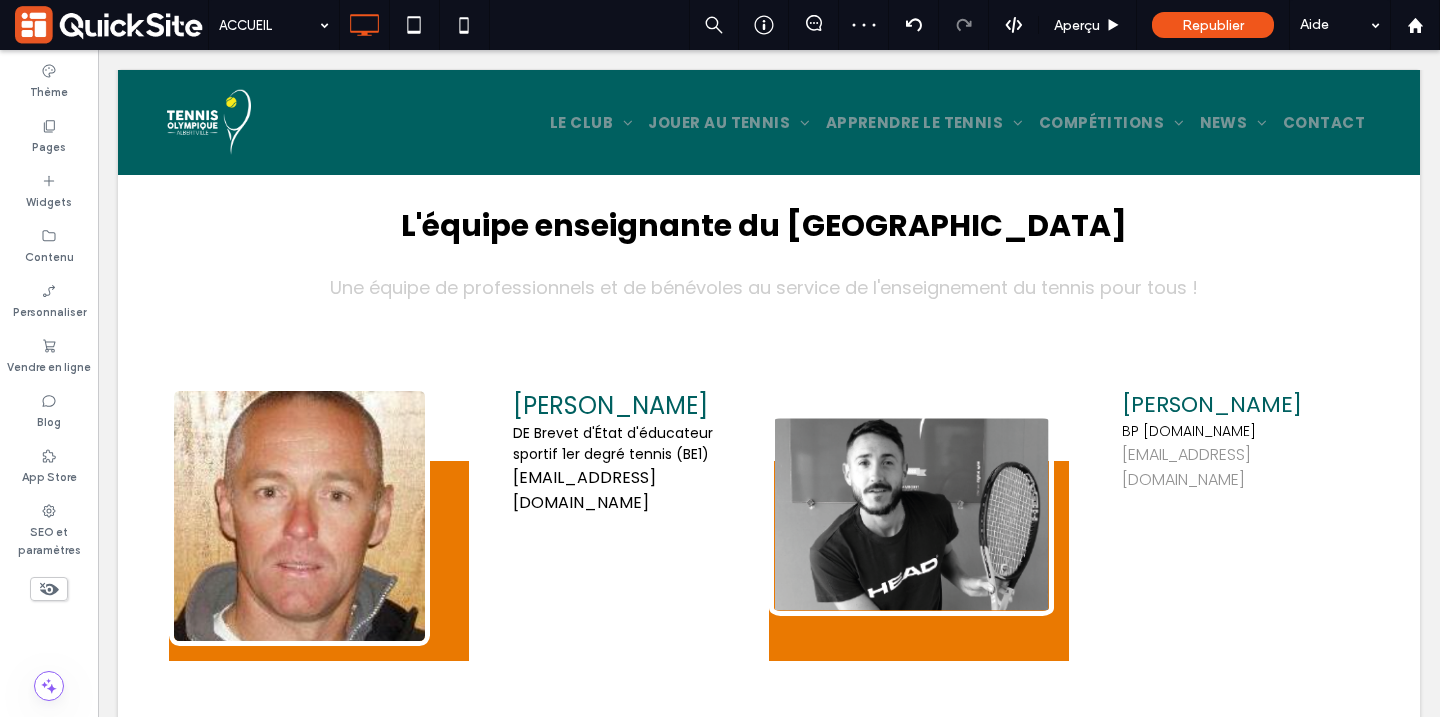 click on "Republier" at bounding box center [1213, 25] 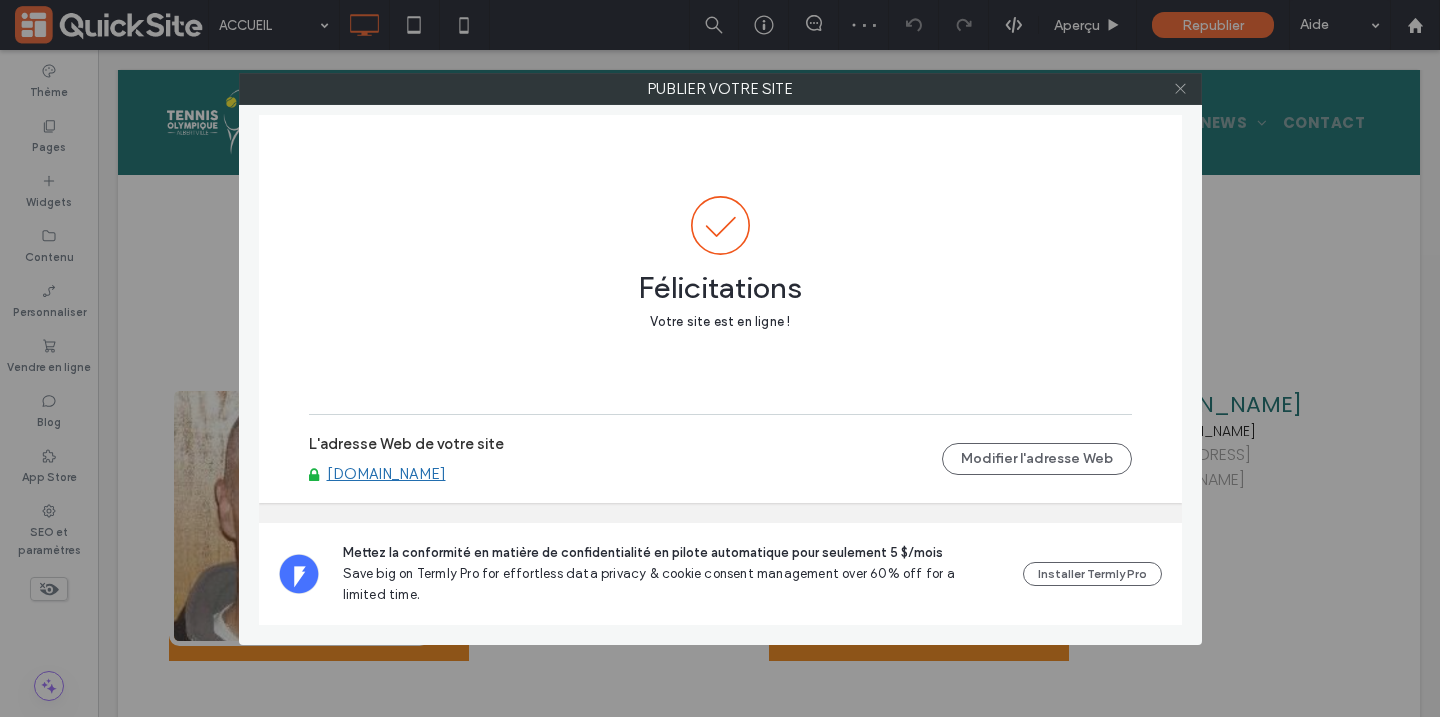 click 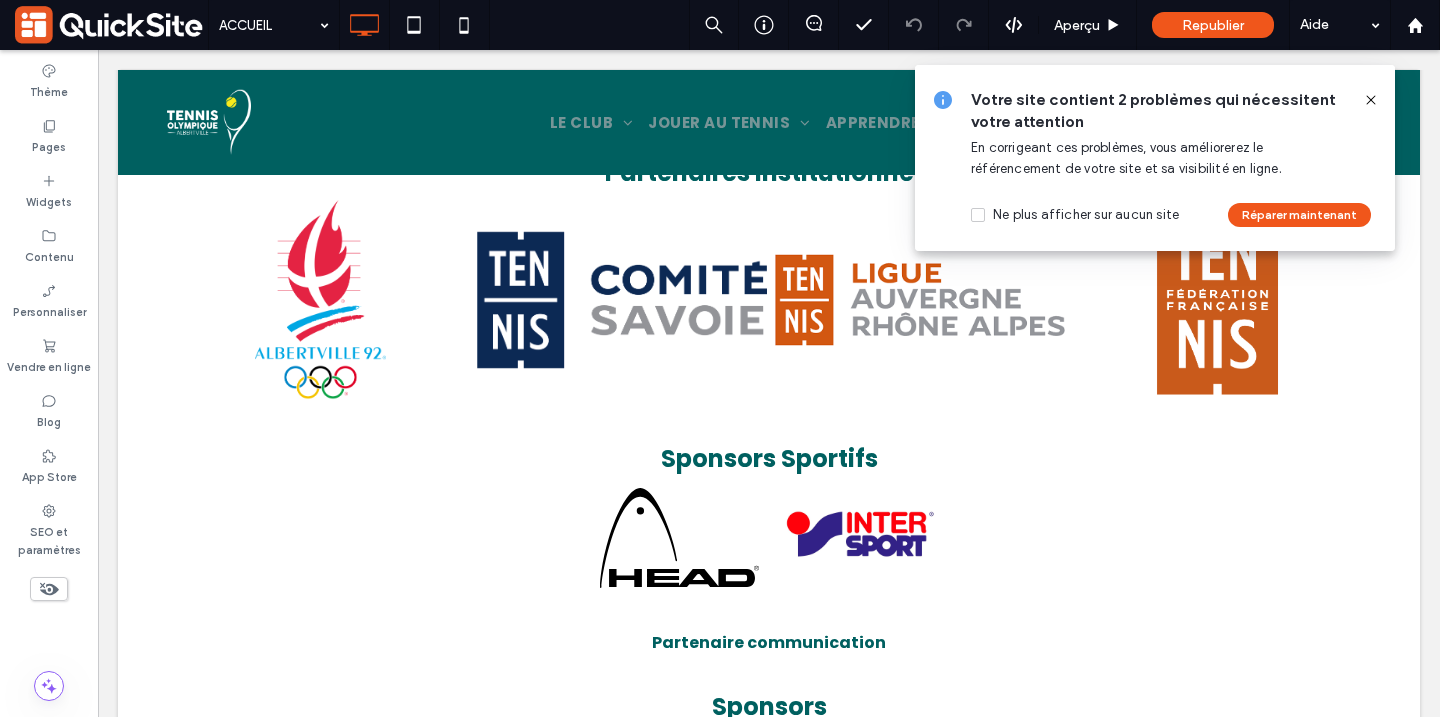 scroll, scrollTop: 3383, scrollLeft: 0, axis: vertical 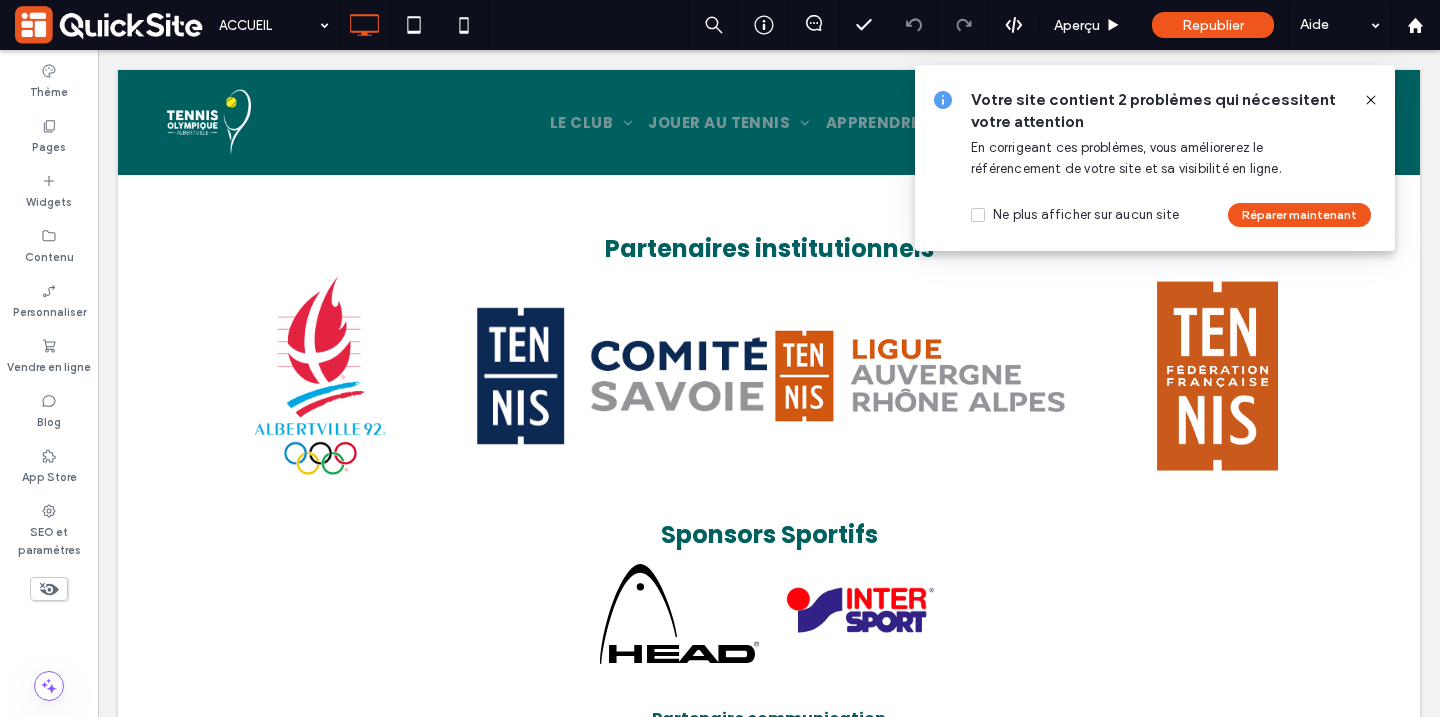 click 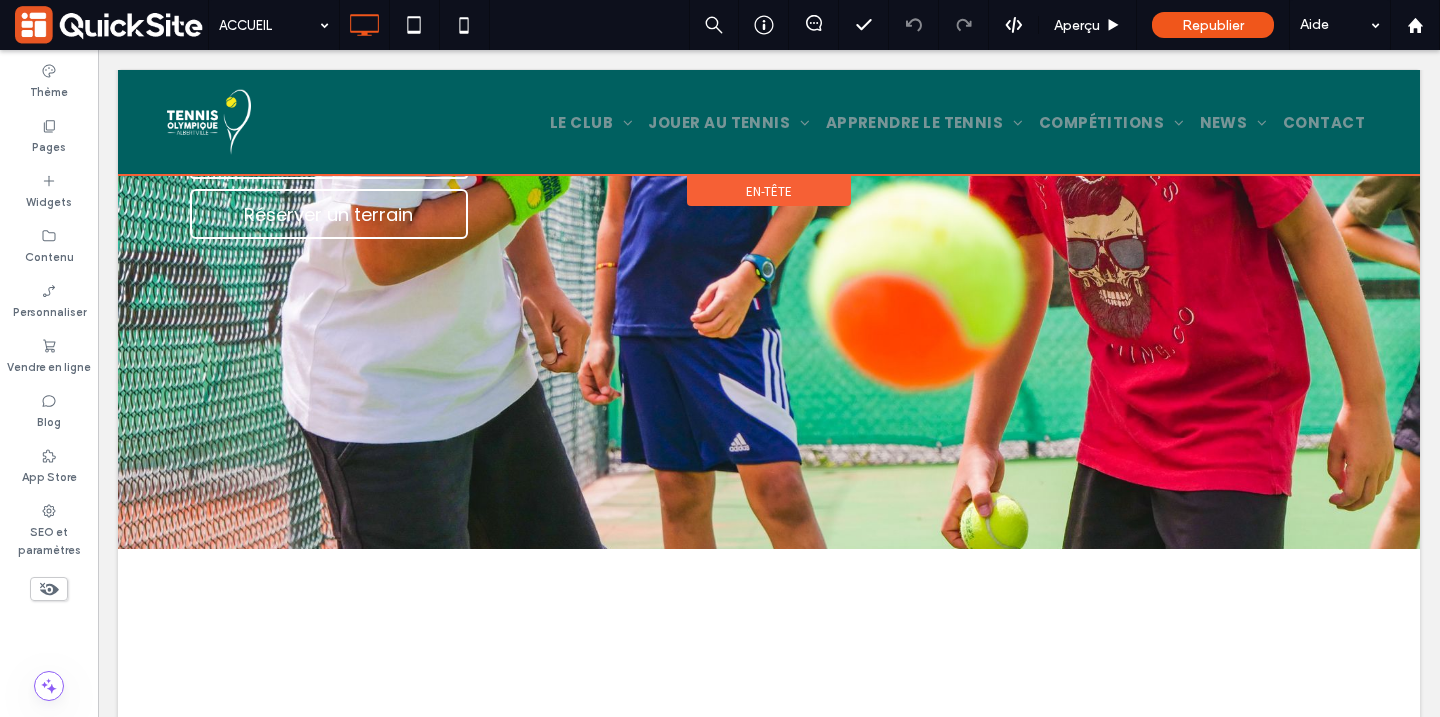 scroll, scrollTop: 490, scrollLeft: 0, axis: vertical 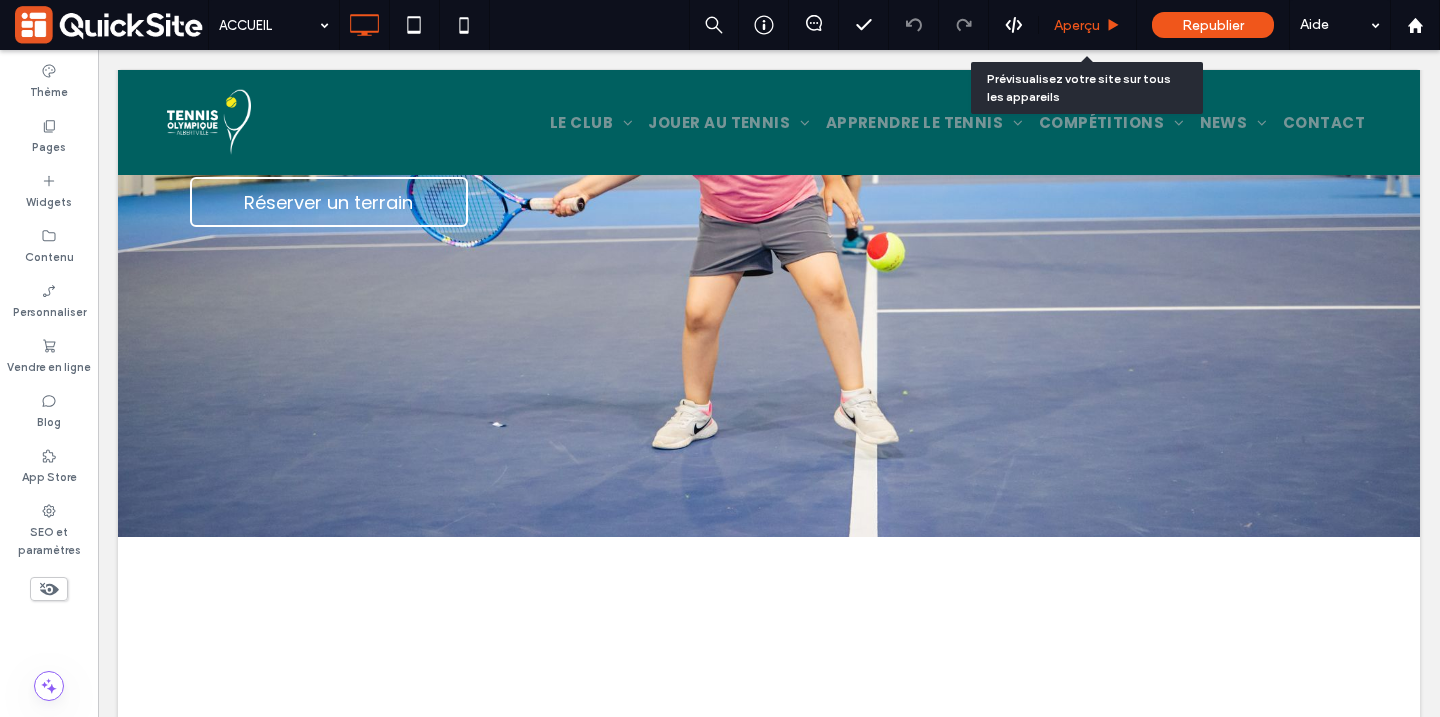 click on "Aperçu" at bounding box center [1077, 25] 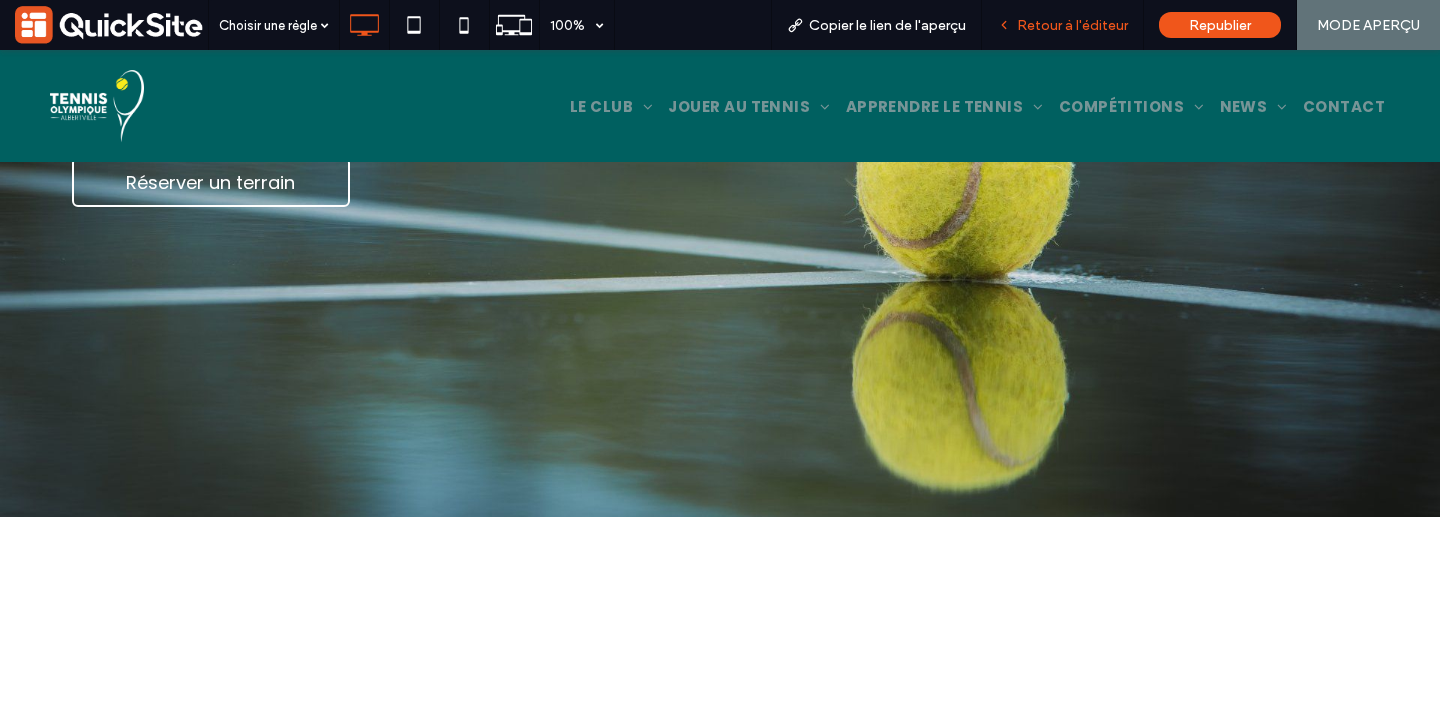 click on "Retour à l'éditeur" at bounding box center [1063, 25] 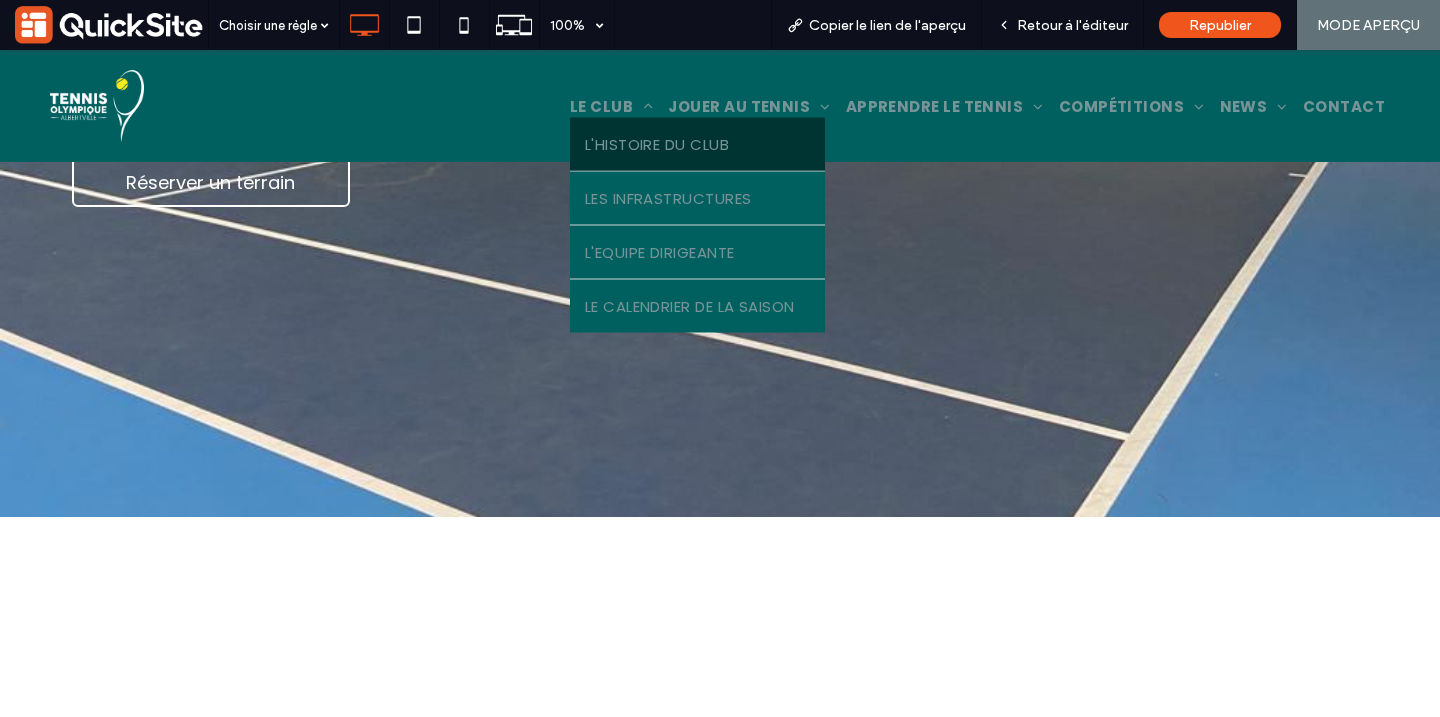 click on "L'HISTOIRE DU CLUB" at bounding box center [657, 143] 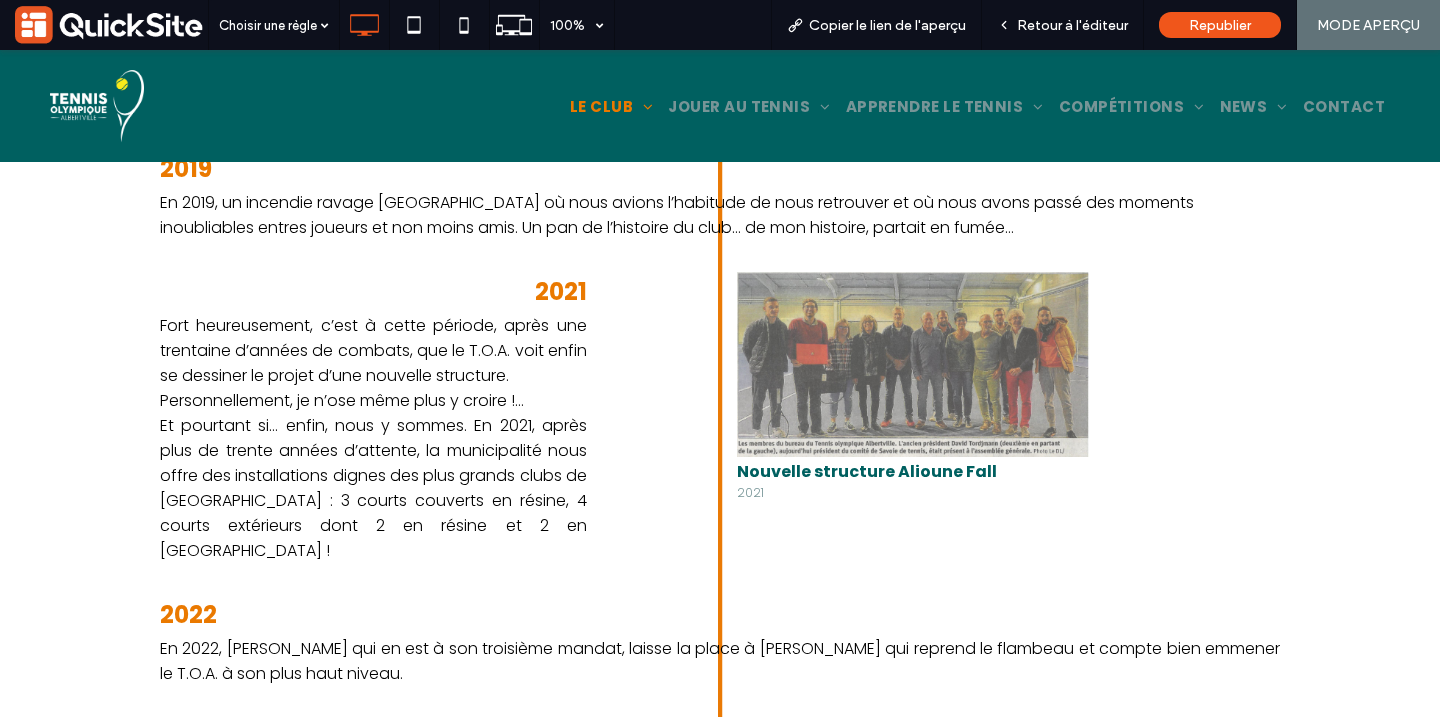 scroll, scrollTop: 8154, scrollLeft: 0, axis: vertical 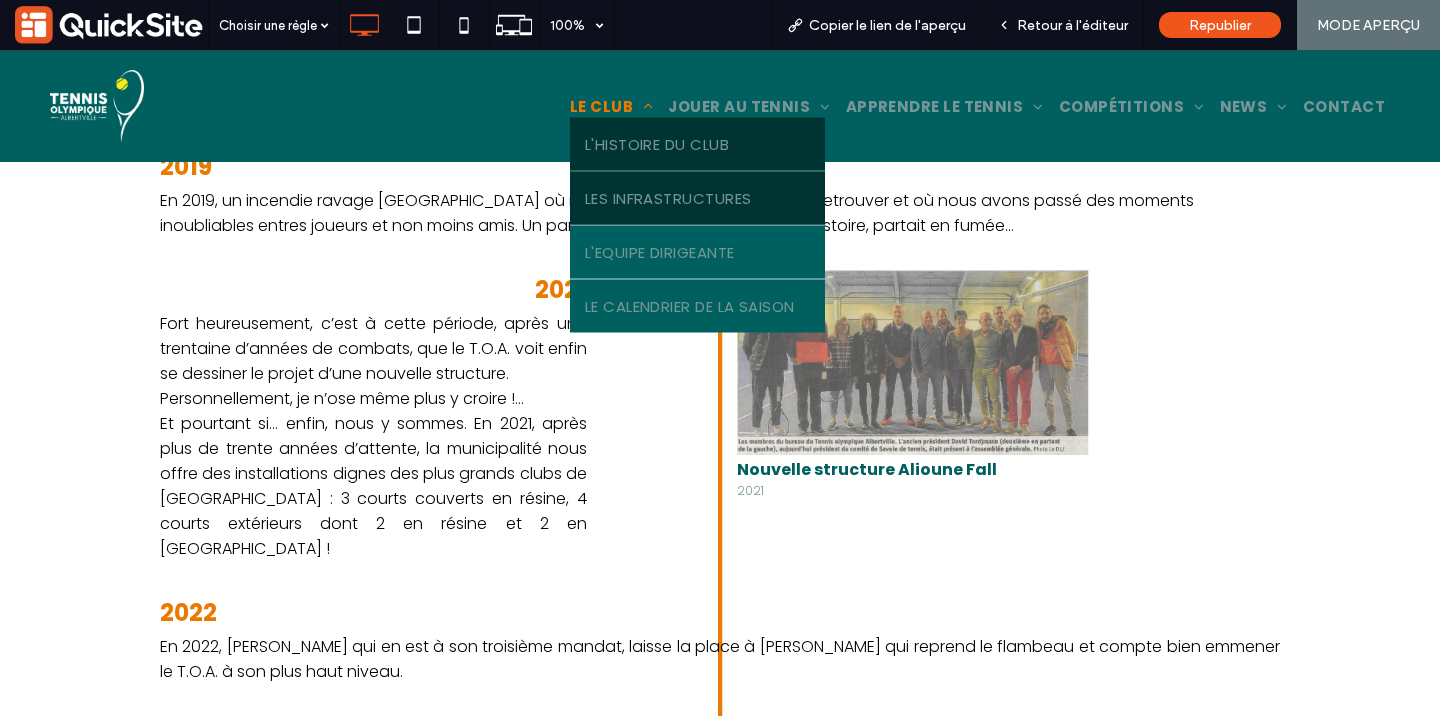 click on "LES INFRASTRUCTURES" at bounding box center [668, 197] 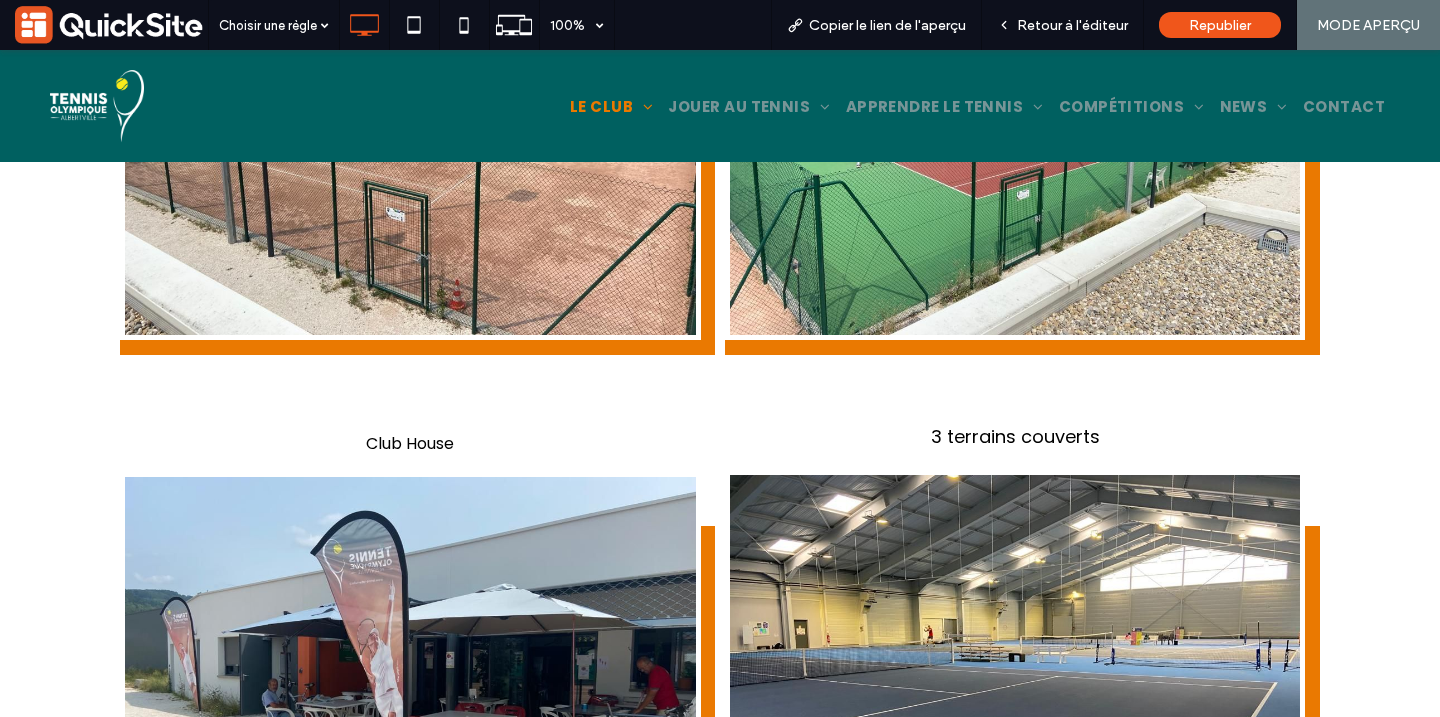 scroll, scrollTop: 221, scrollLeft: 0, axis: vertical 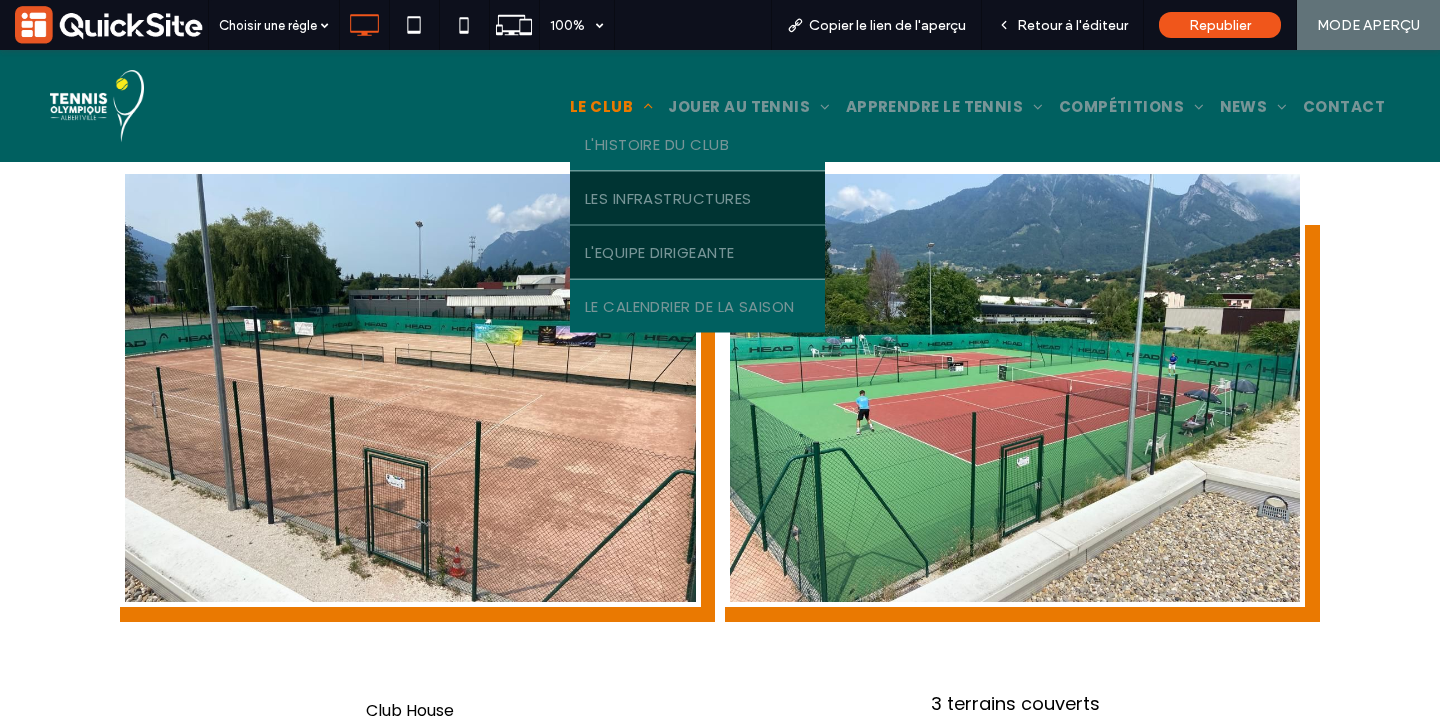 click on "L'EQUIPE DIRIGEANTE" at bounding box center (660, 251) 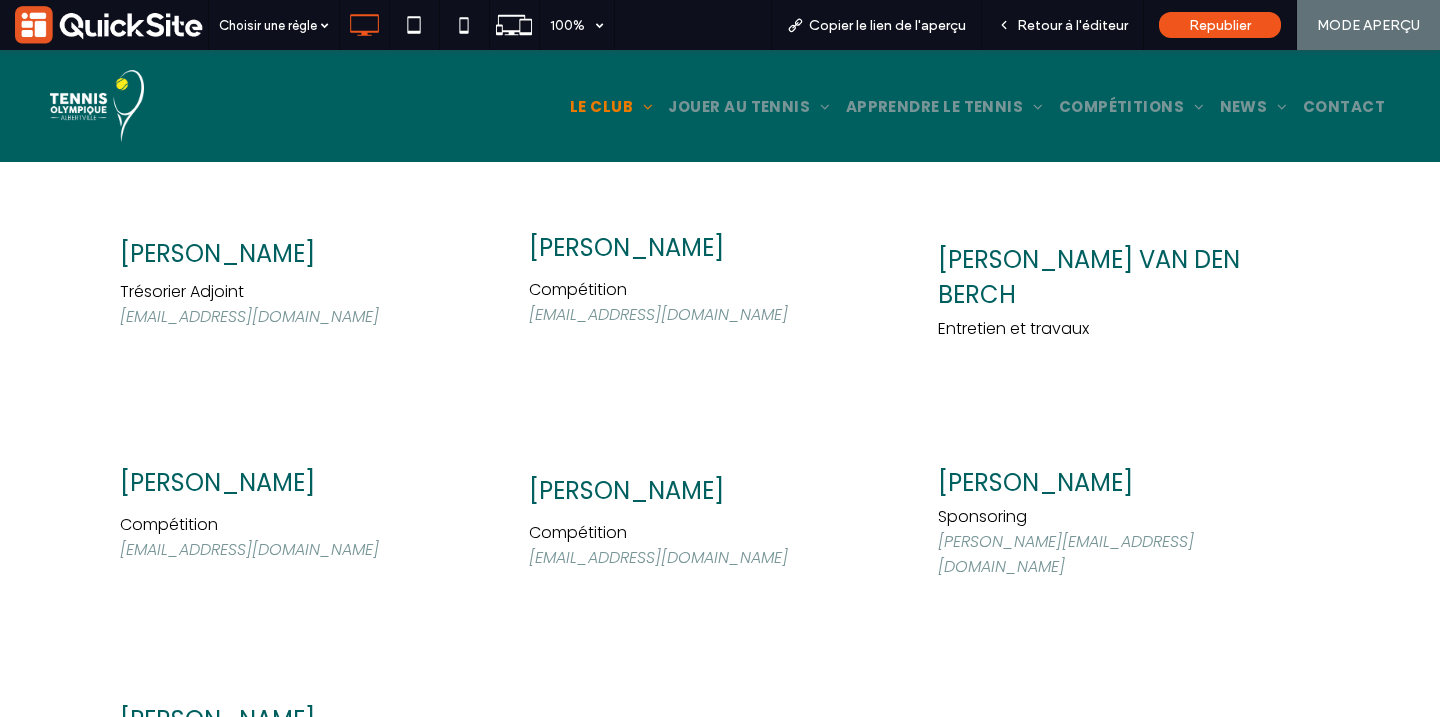 scroll, scrollTop: 317, scrollLeft: 0, axis: vertical 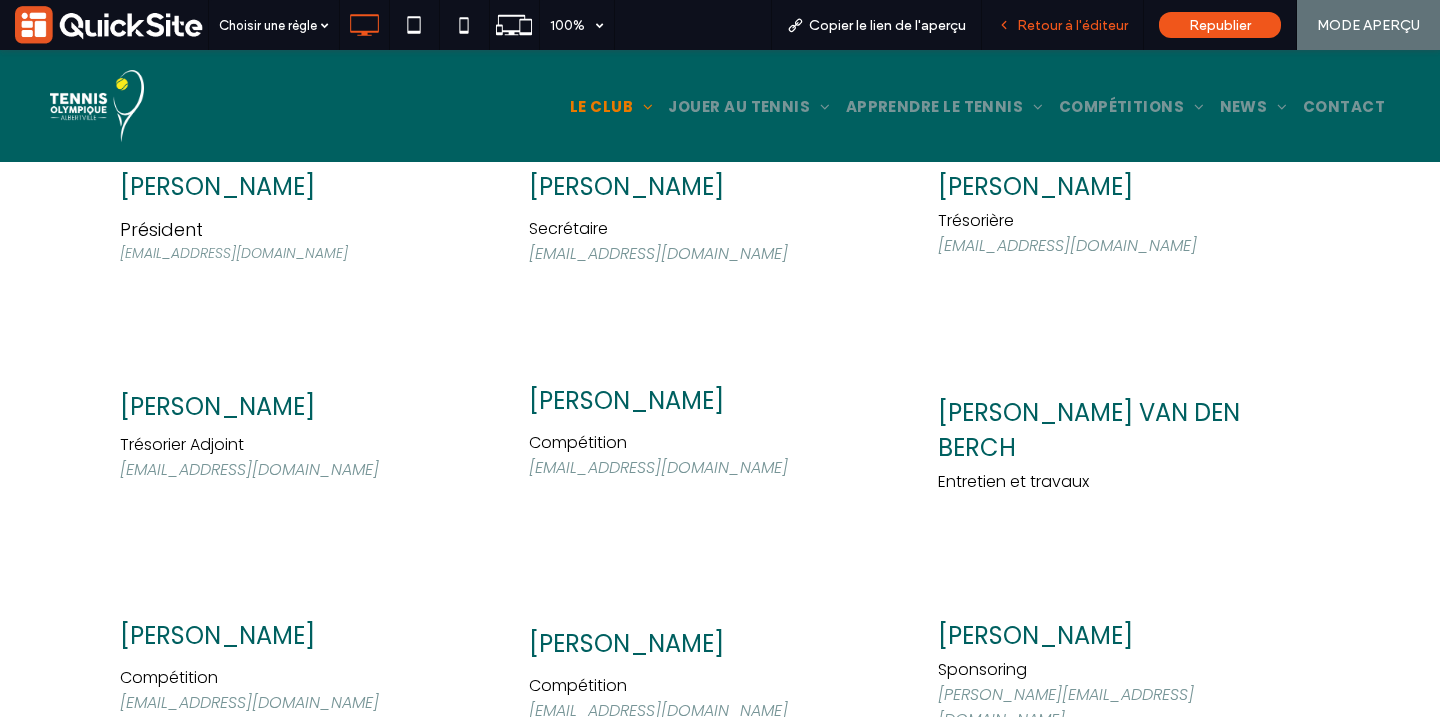 click on "Retour à l'éditeur" at bounding box center (1063, 25) 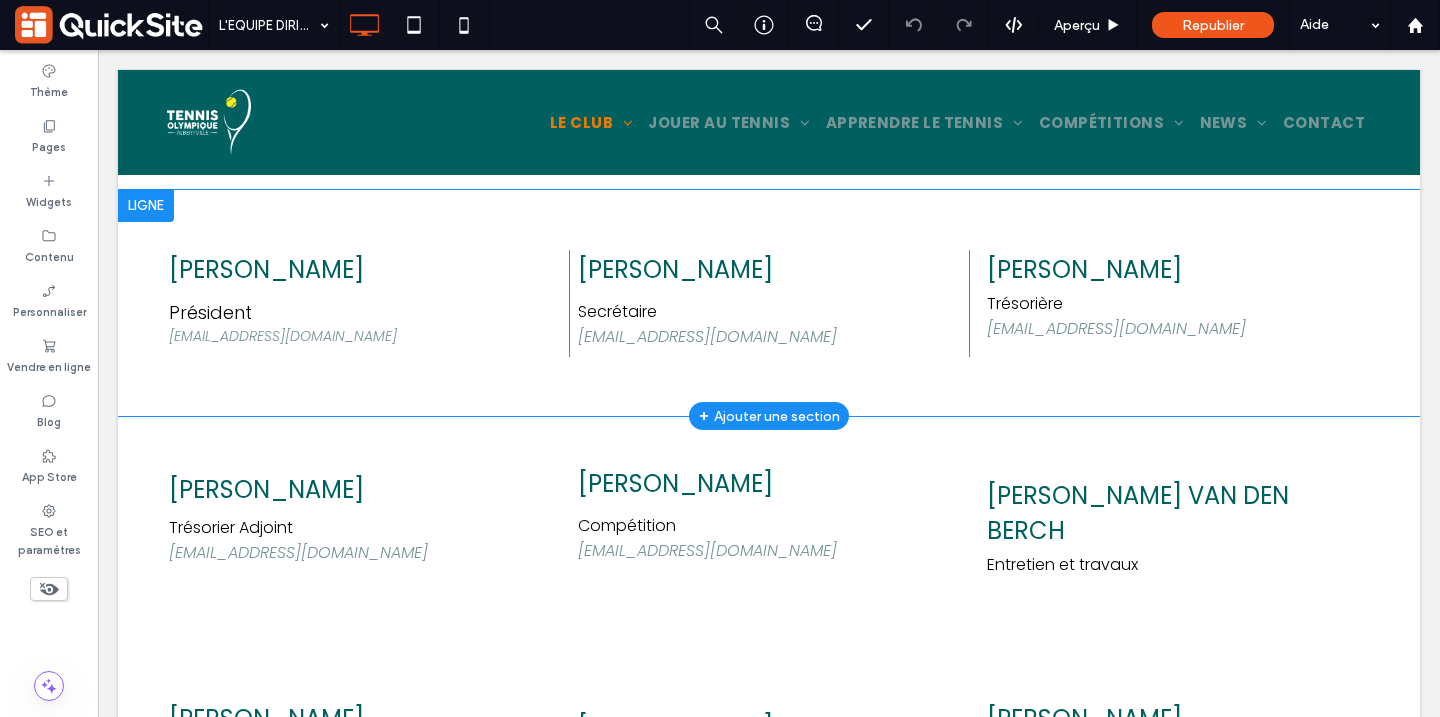 scroll, scrollTop: 214, scrollLeft: 0, axis: vertical 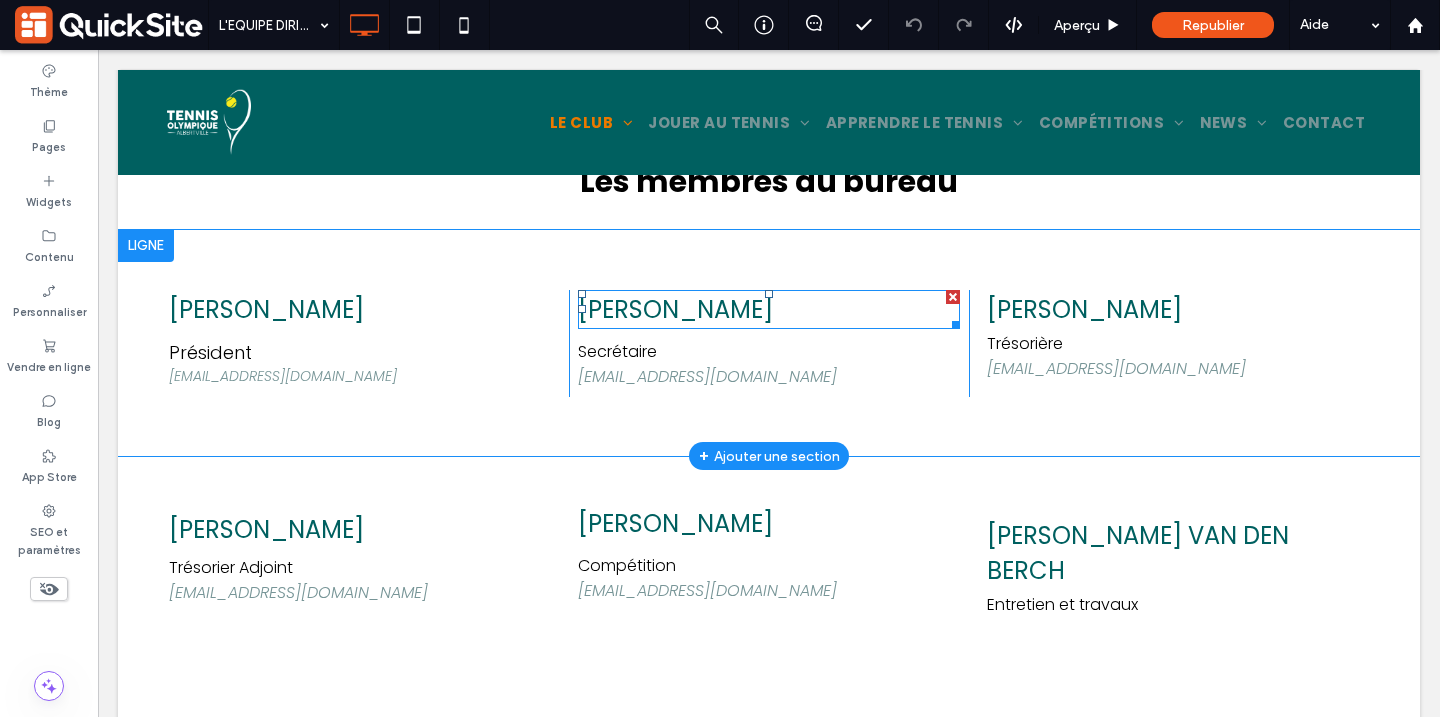 click on "Julie VALENTIN" at bounding box center [675, 309] 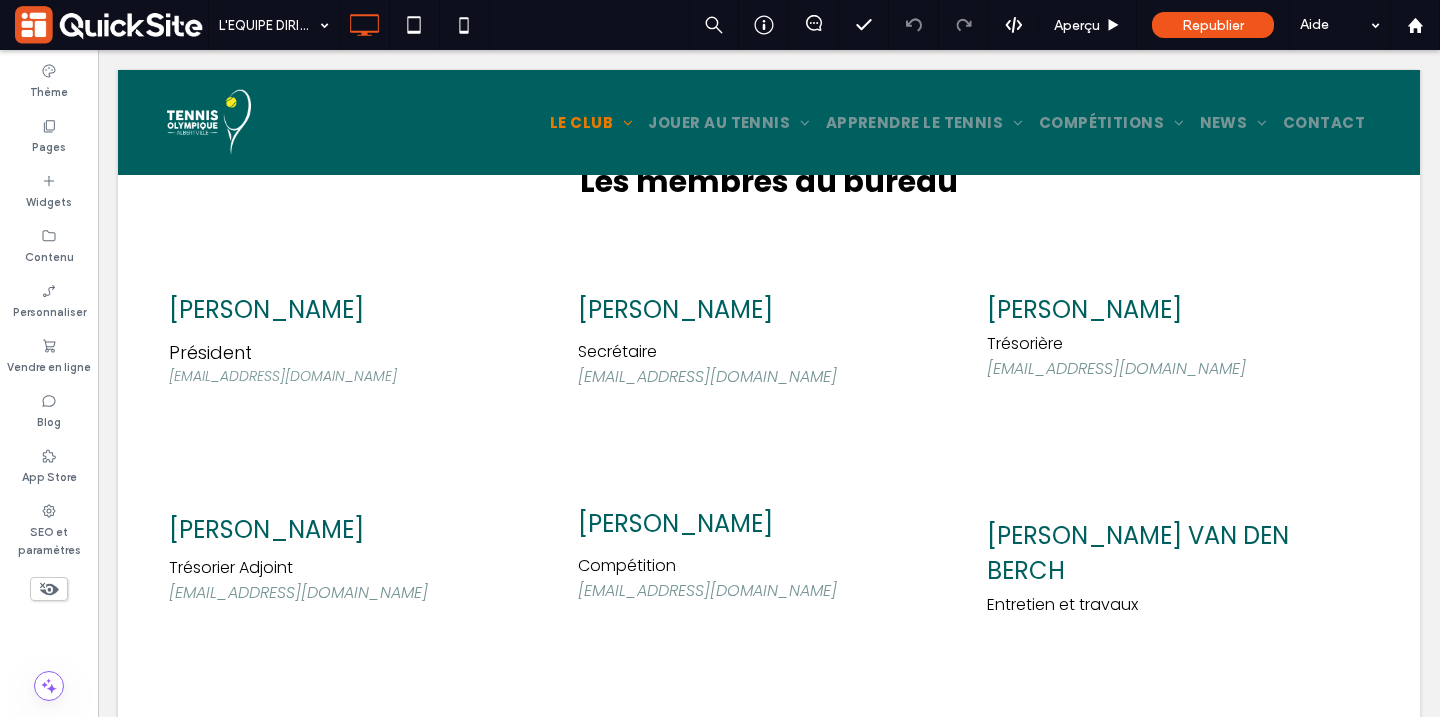 click on "Julie VALENTIN" at bounding box center [675, 309] 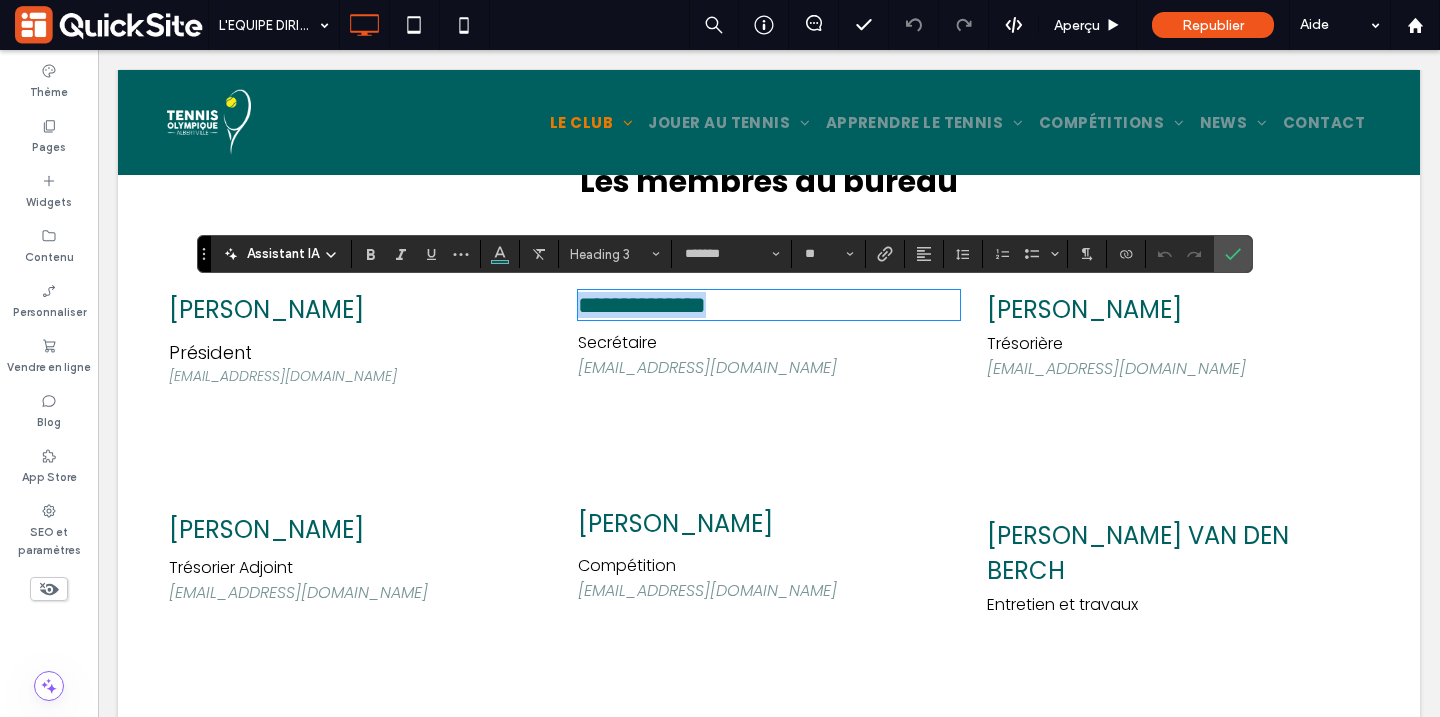 click on "**********" at bounding box center [642, 305] 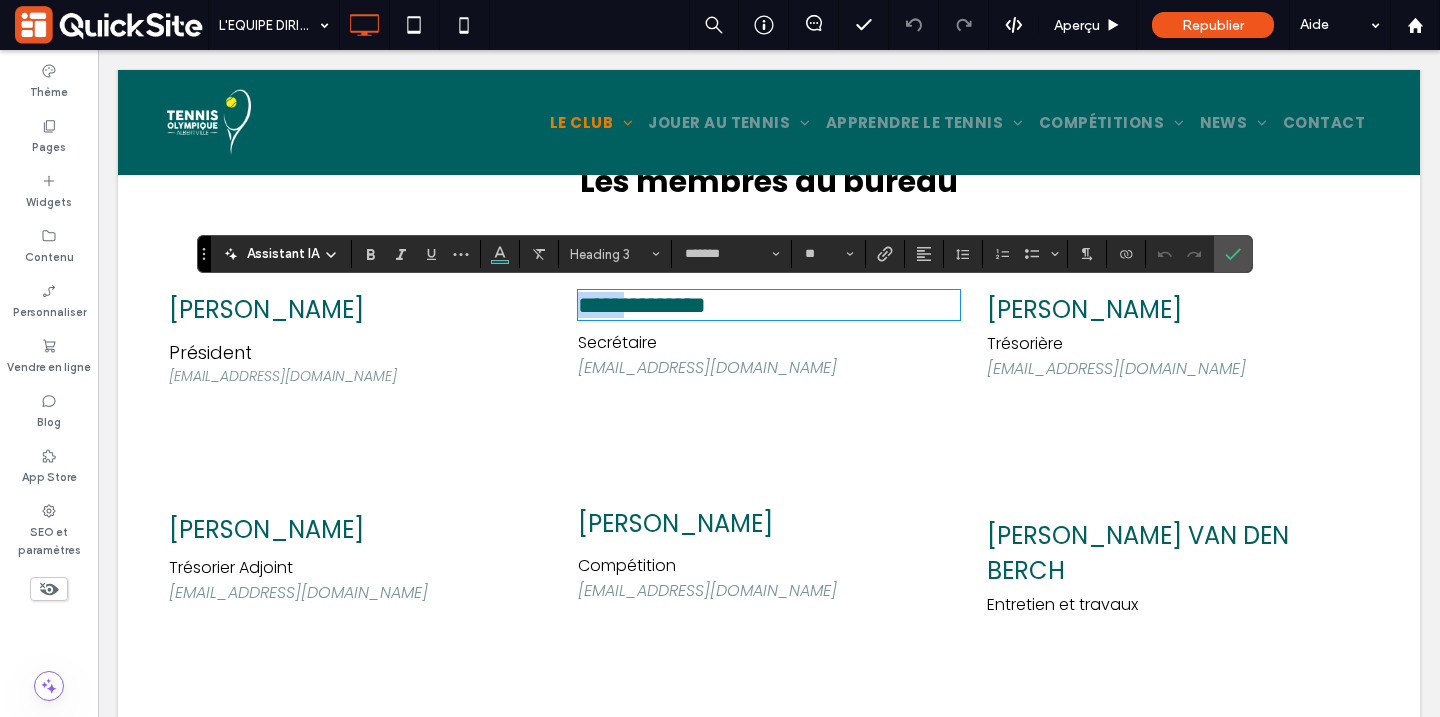 click on "**********" at bounding box center (642, 305) 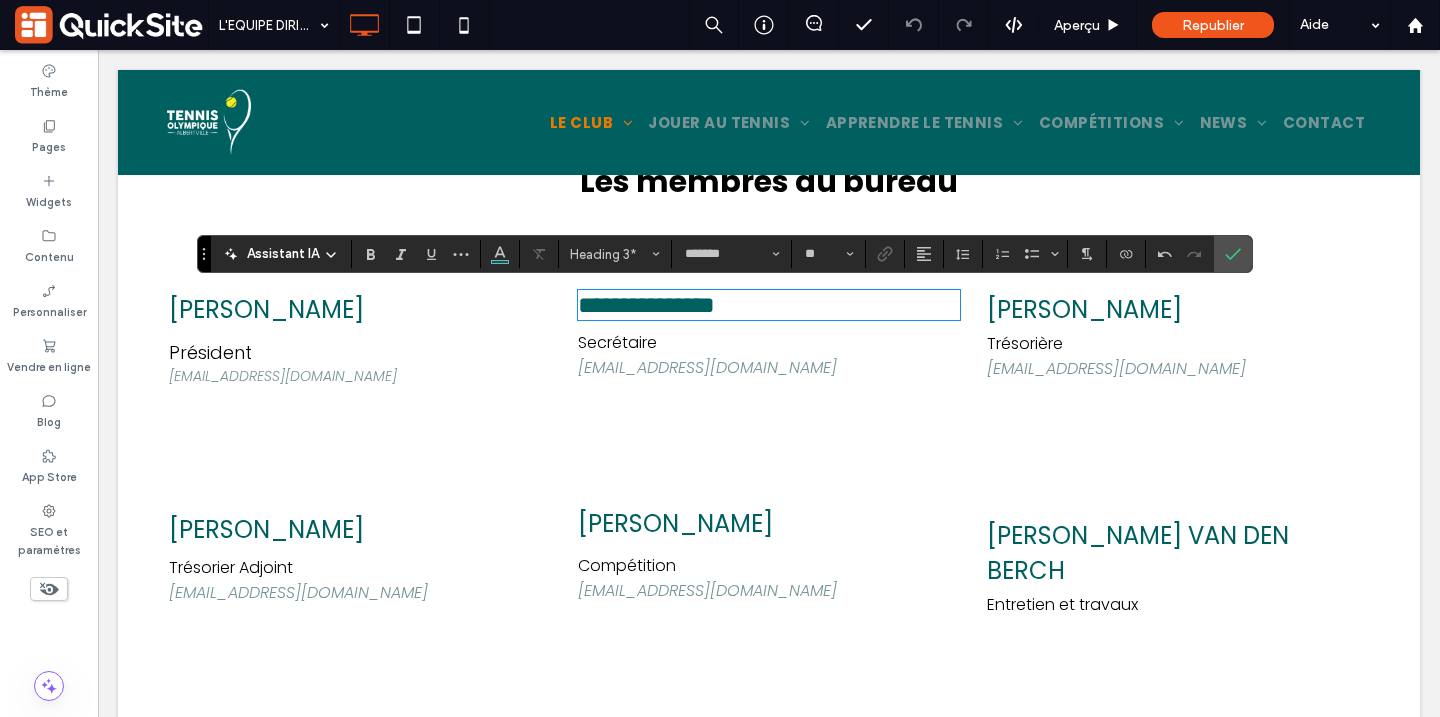 click on "**********" at bounding box center (769, 343) 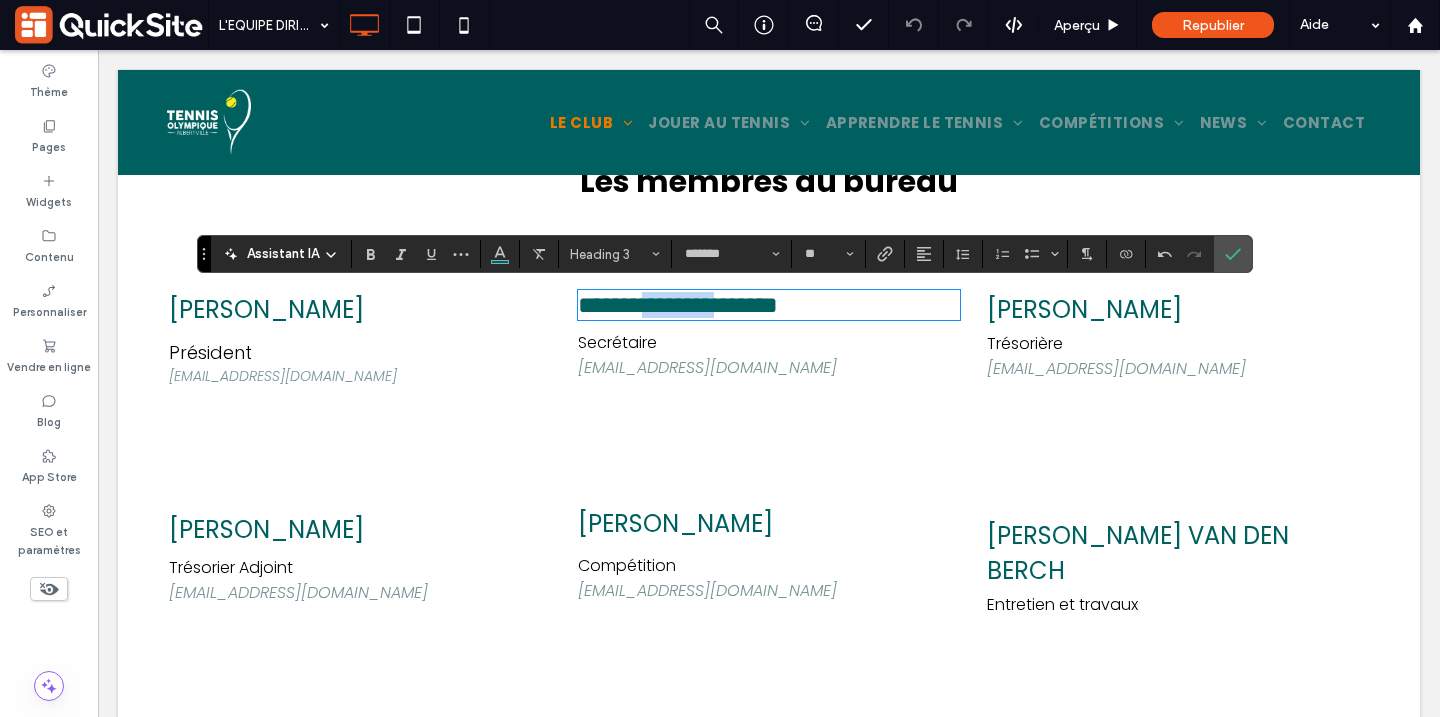 drag, startPoint x: 780, startPoint y: 309, endPoint x: 672, endPoint y: 306, distance: 108.04166 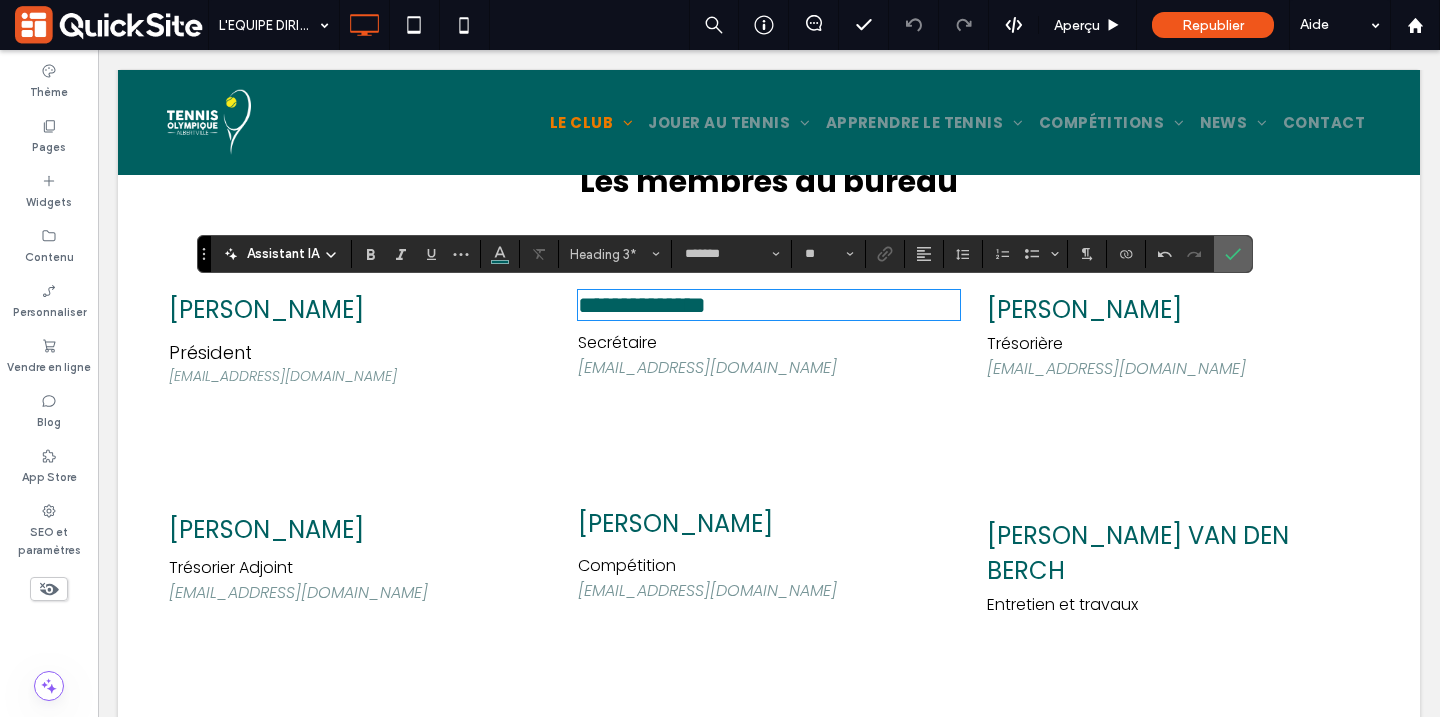click 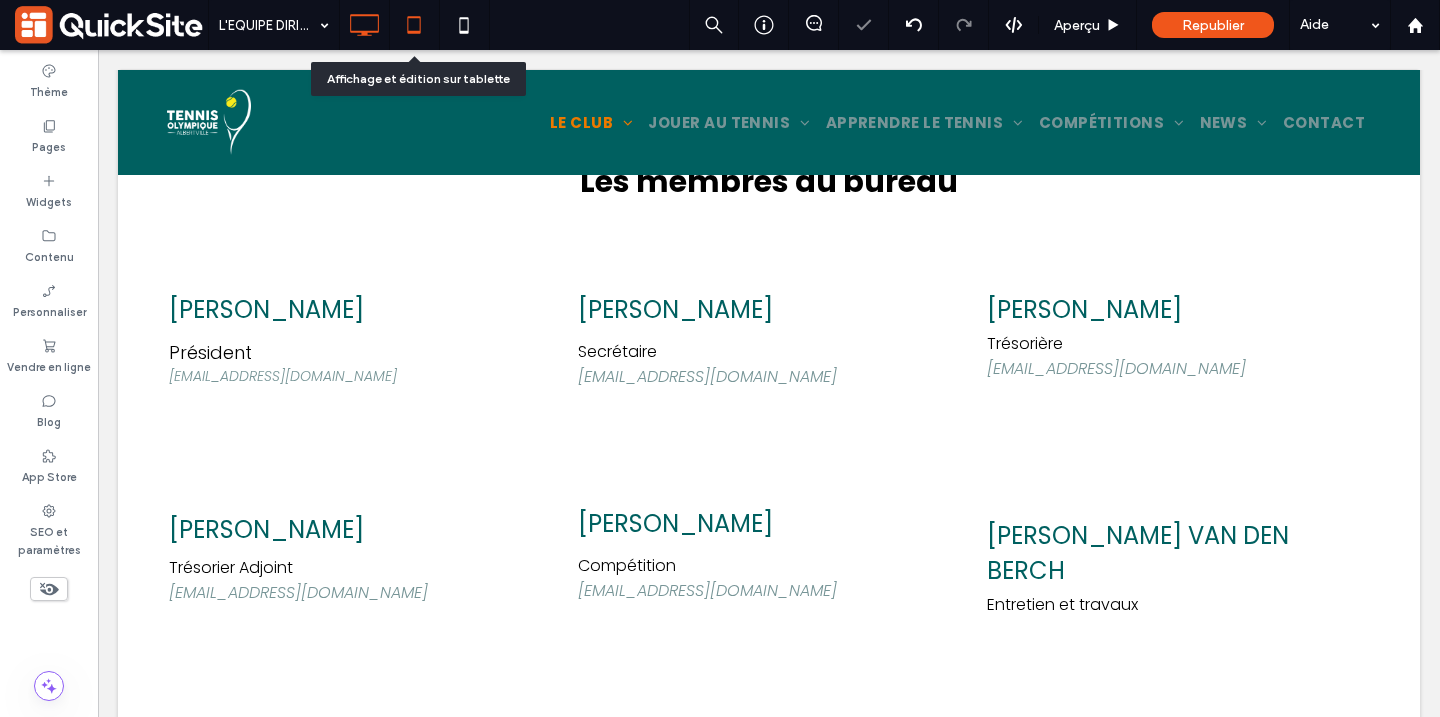click 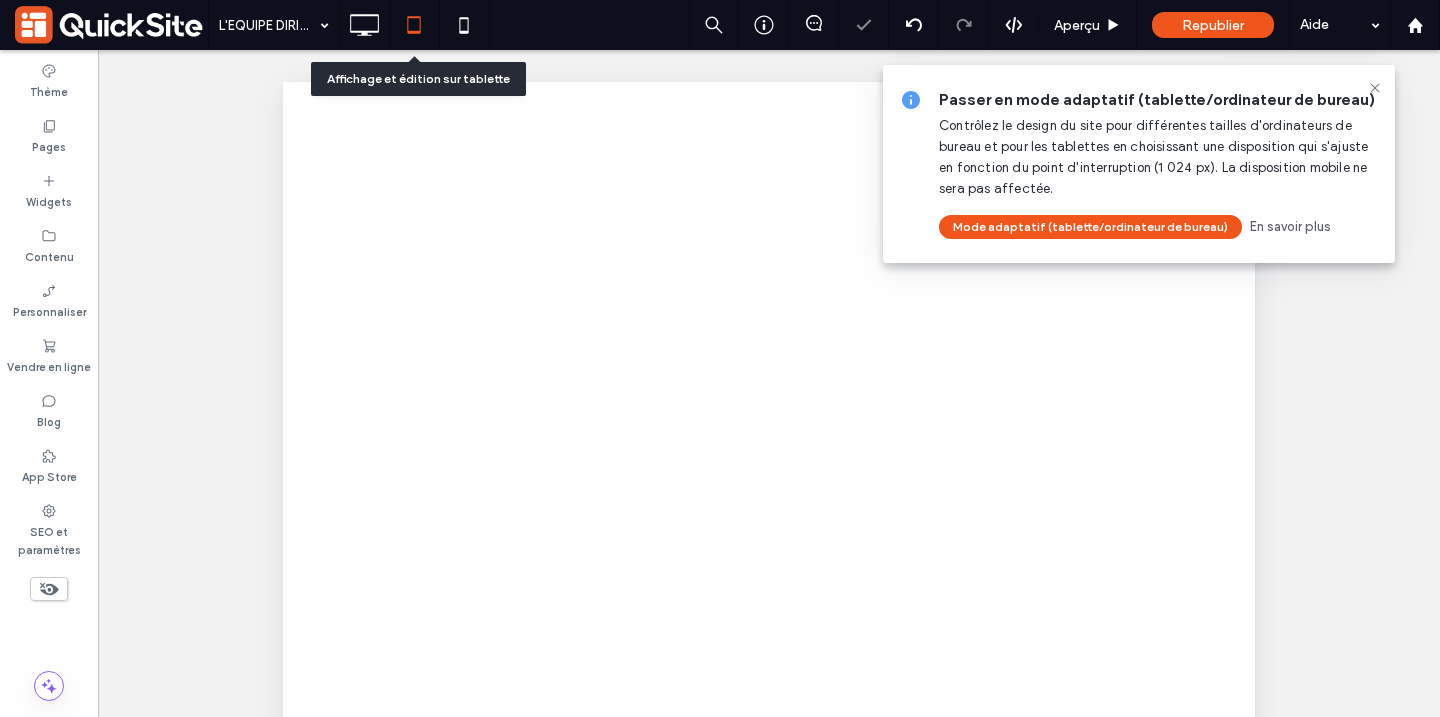 scroll, scrollTop: 0, scrollLeft: 0, axis: both 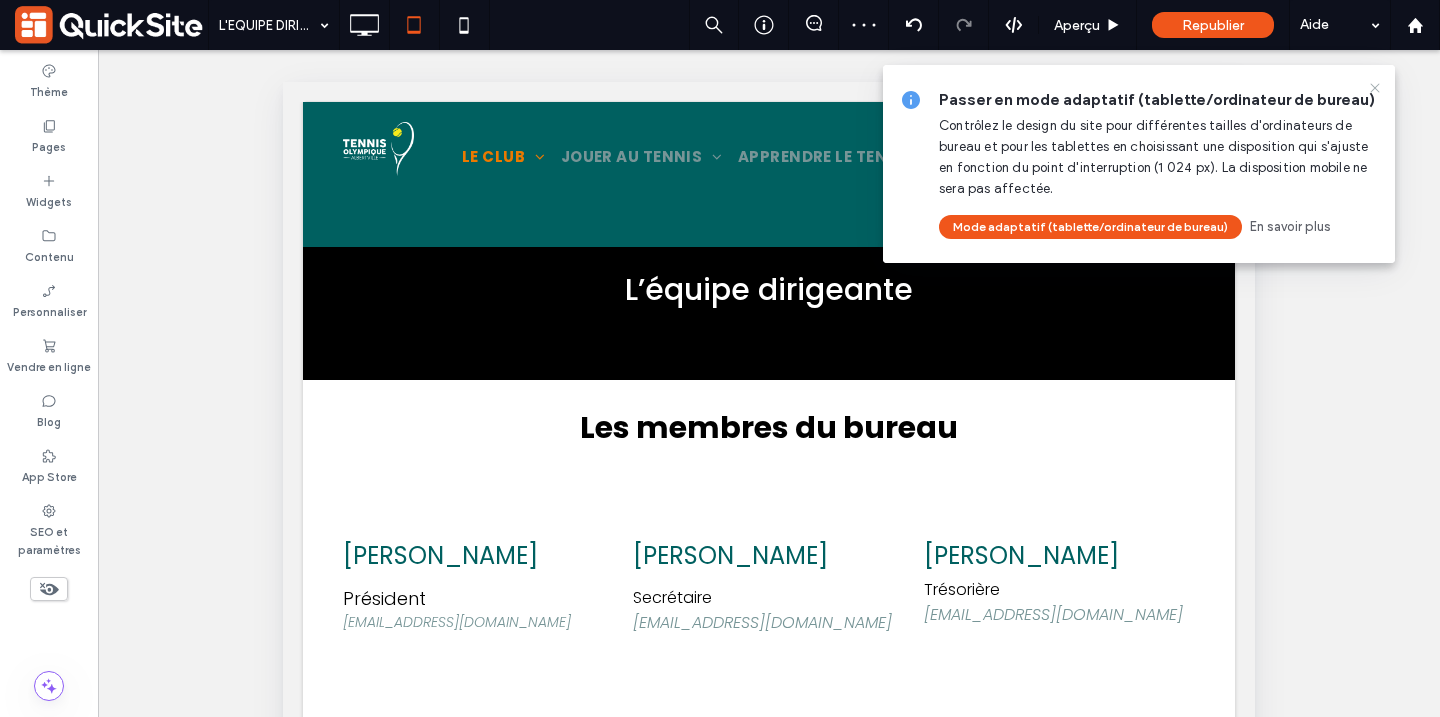 click 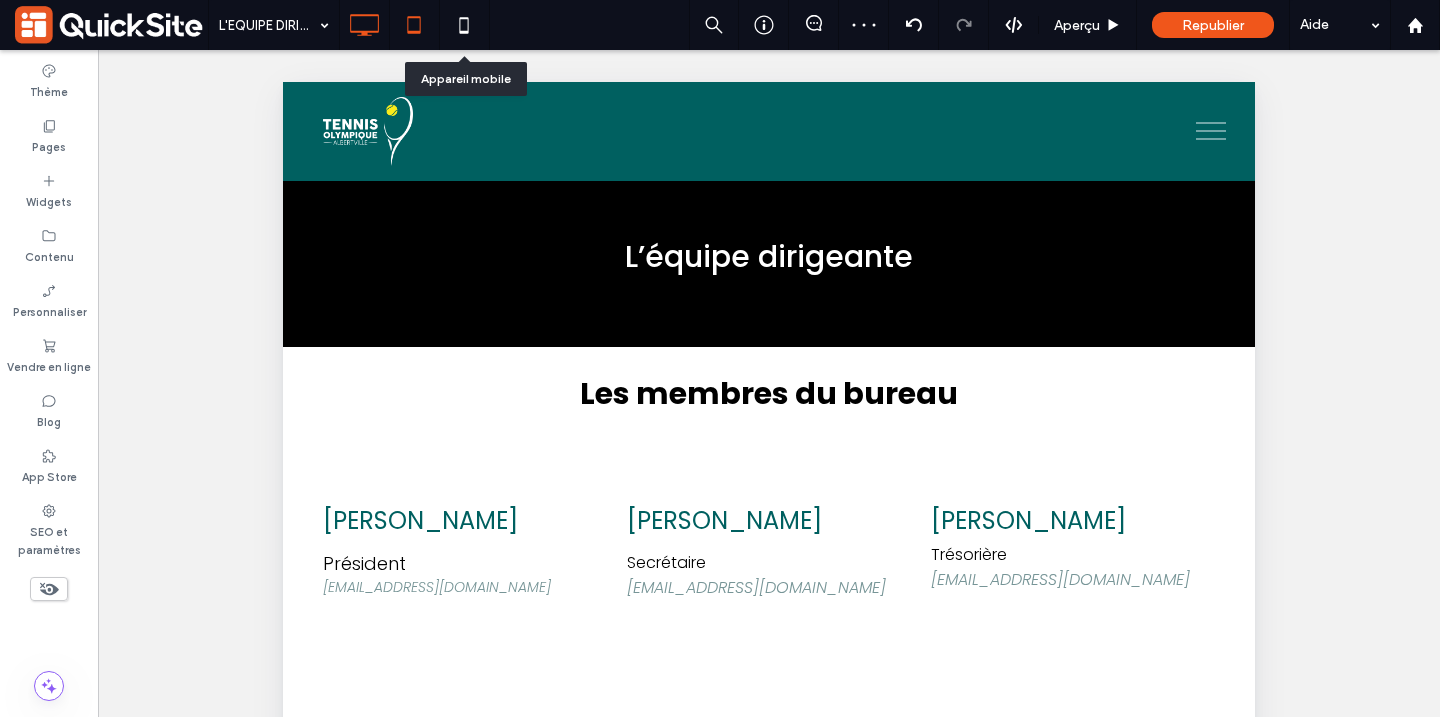 scroll, scrollTop: 0, scrollLeft: 0, axis: both 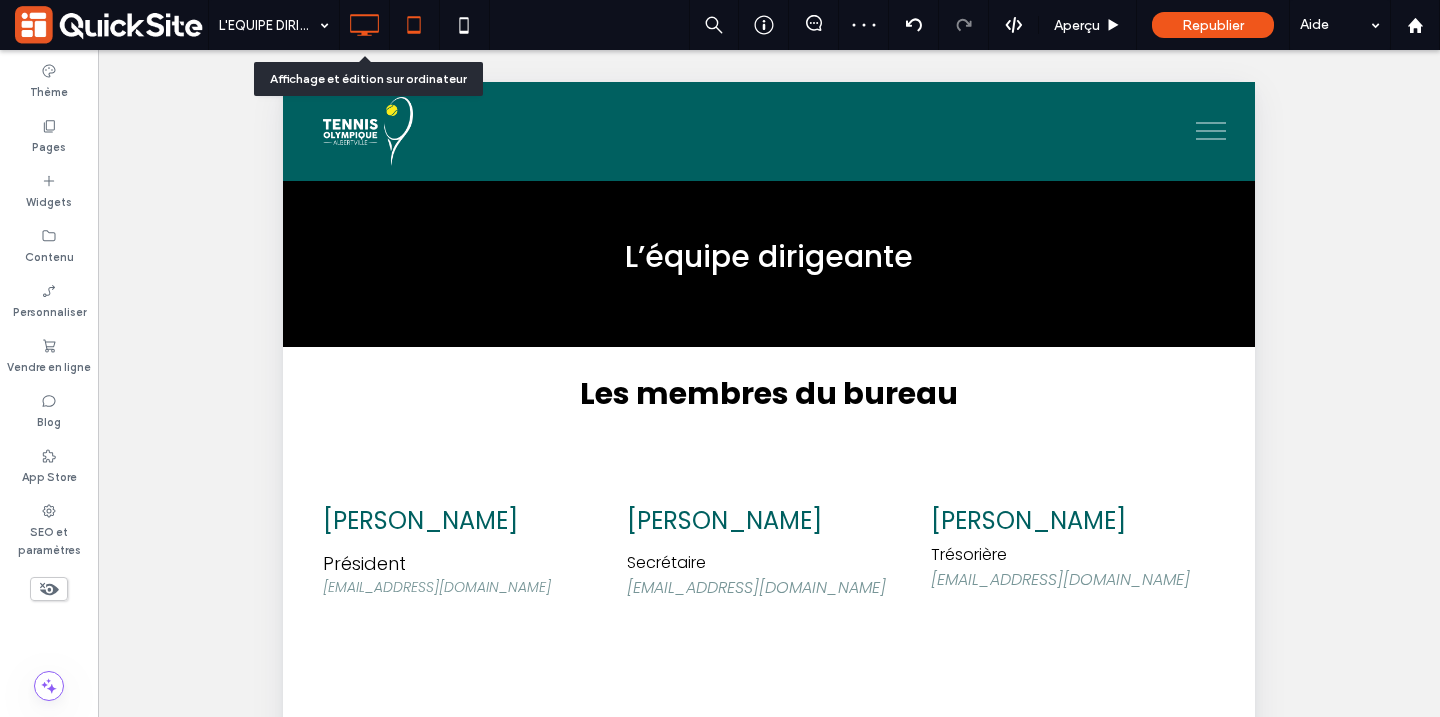 click 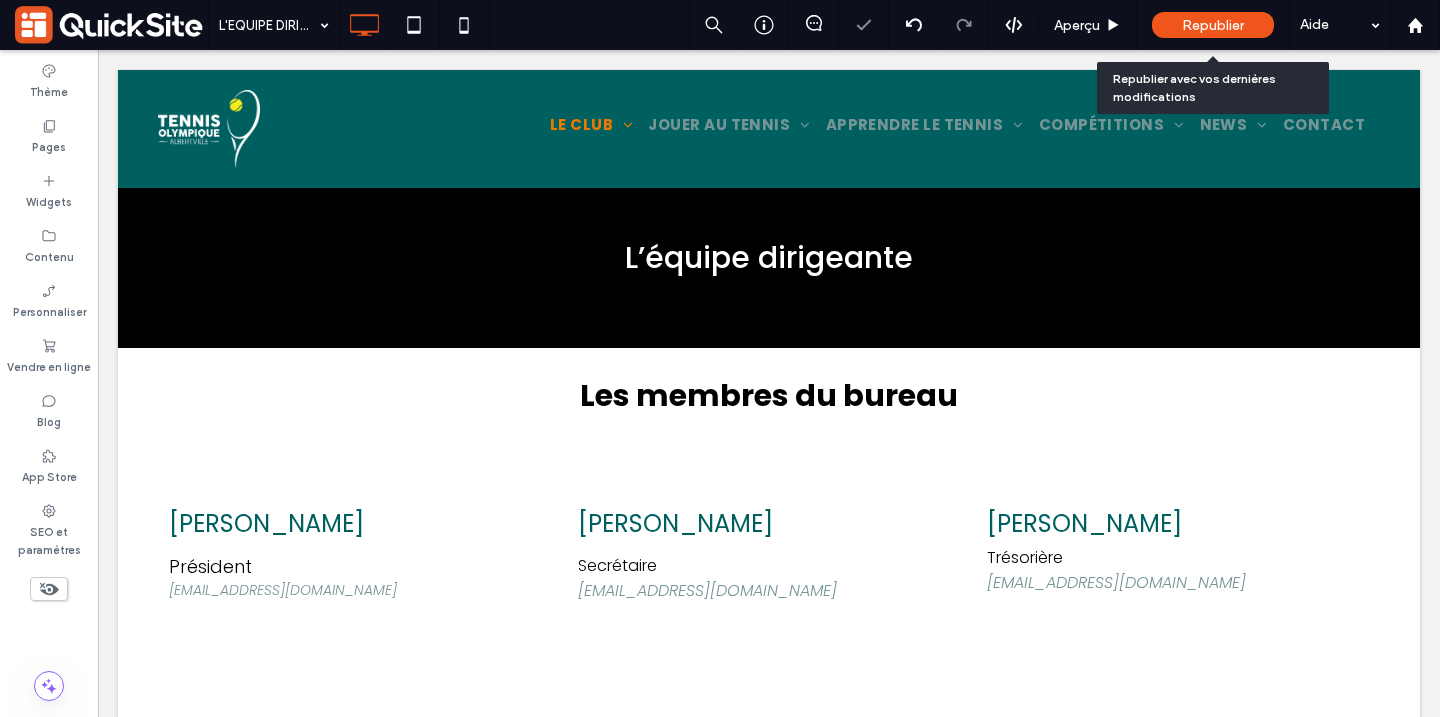 scroll, scrollTop: 0, scrollLeft: 0, axis: both 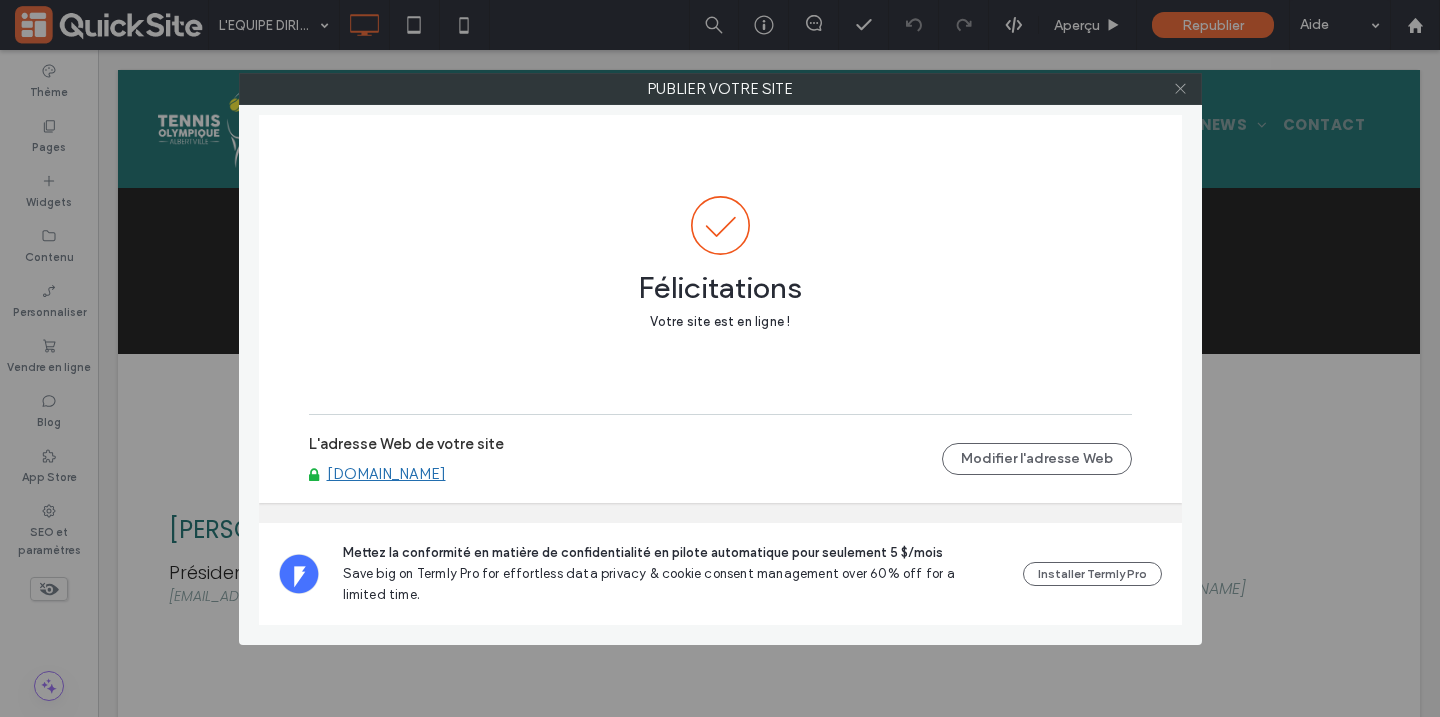 click 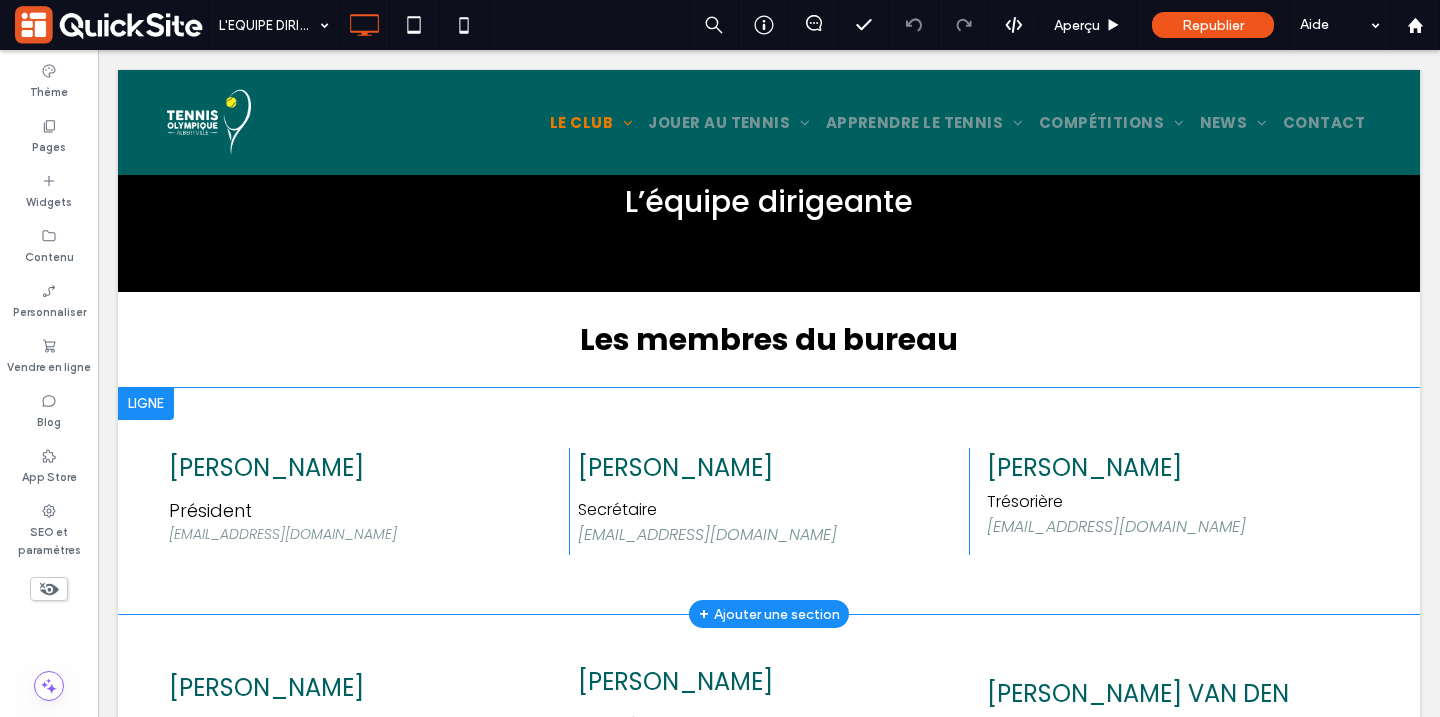 scroll, scrollTop: 147, scrollLeft: 0, axis: vertical 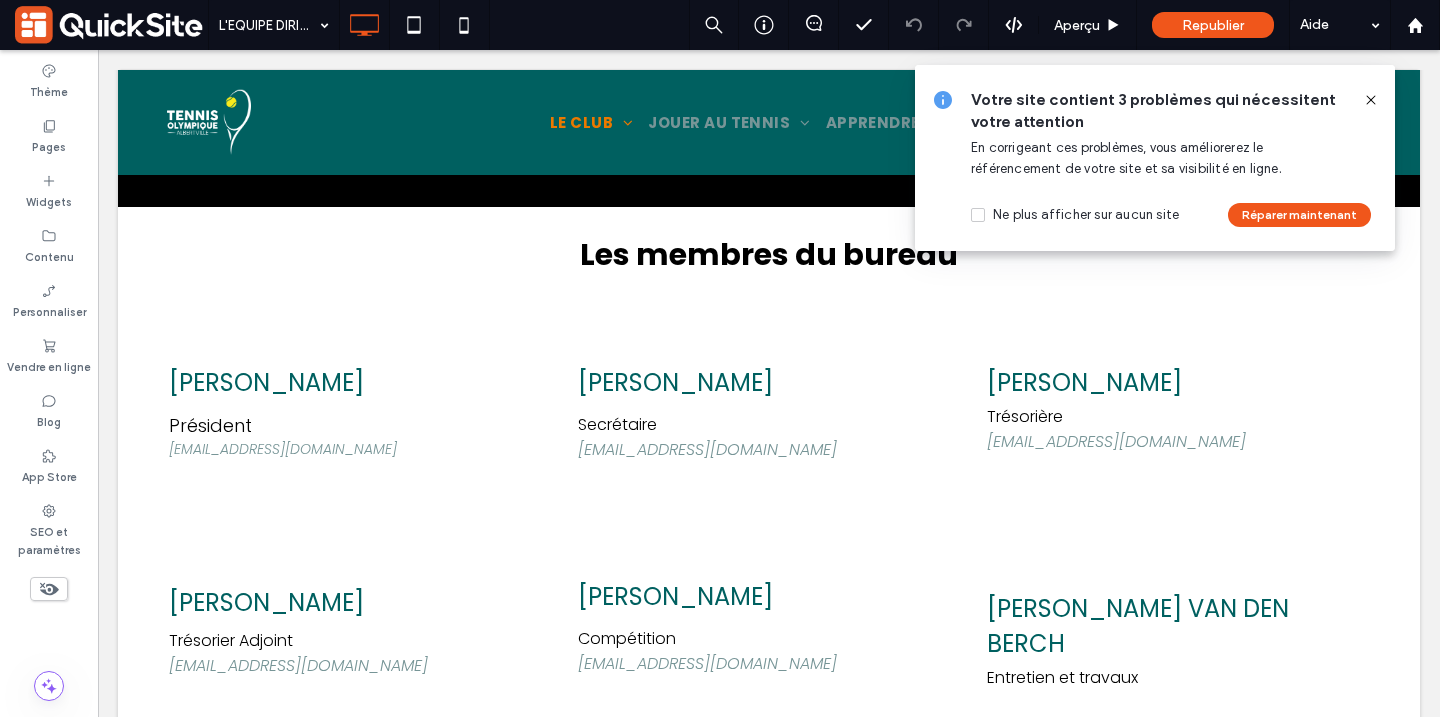 click 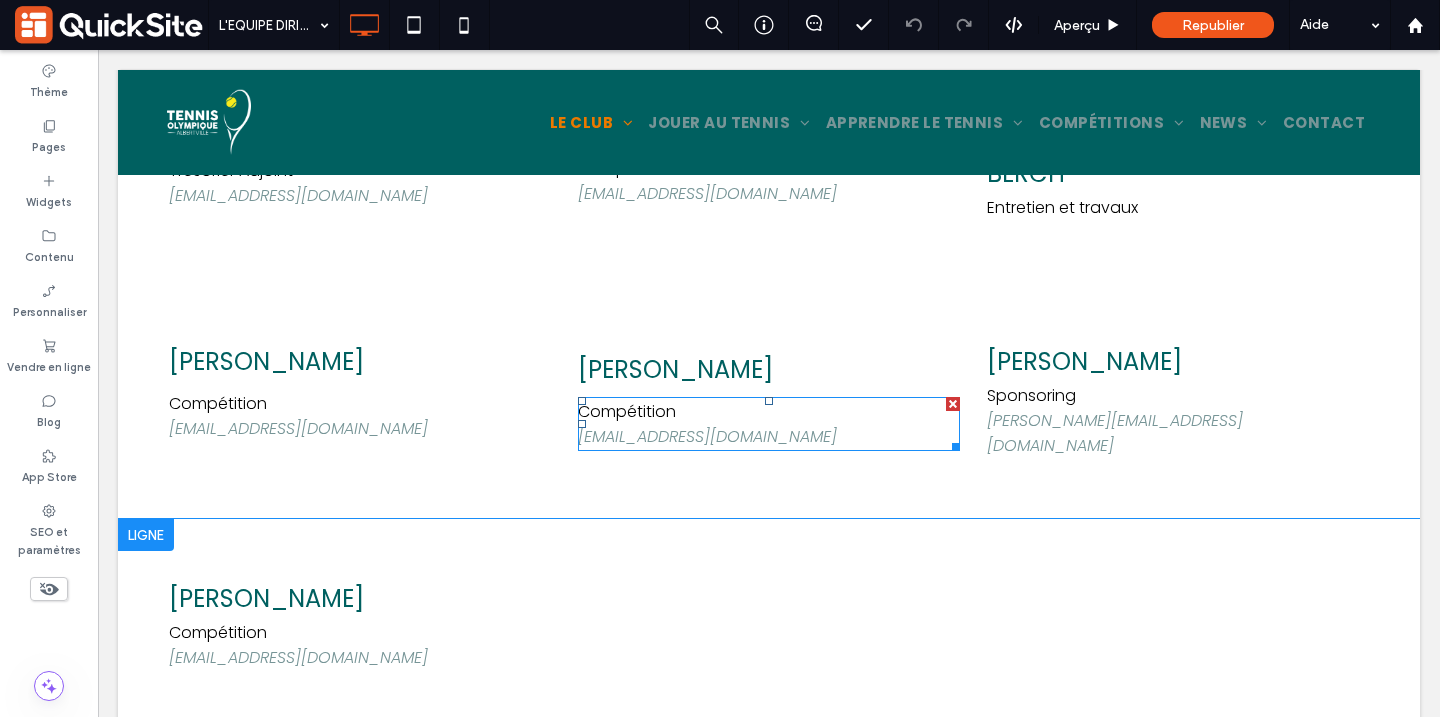 scroll, scrollTop: 622, scrollLeft: 0, axis: vertical 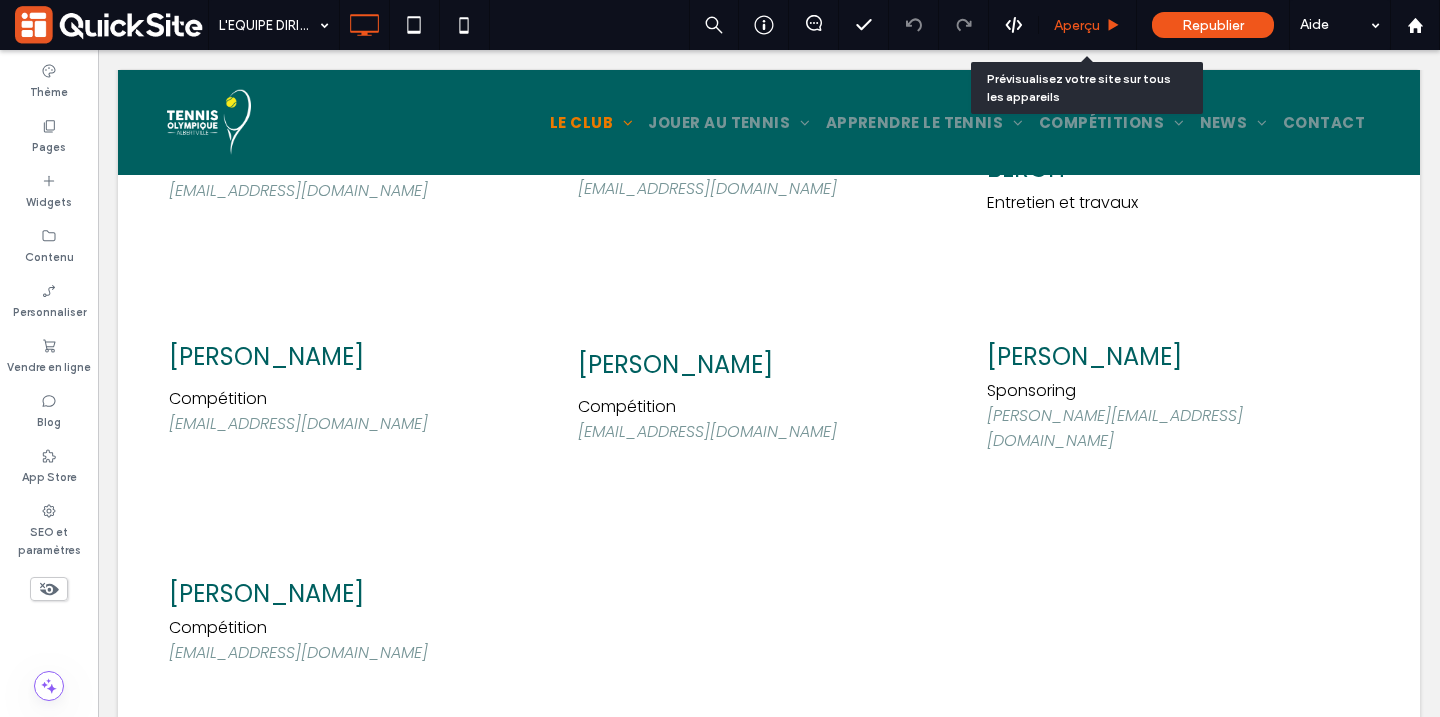 click on "Aperçu" at bounding box center [1077, 25] 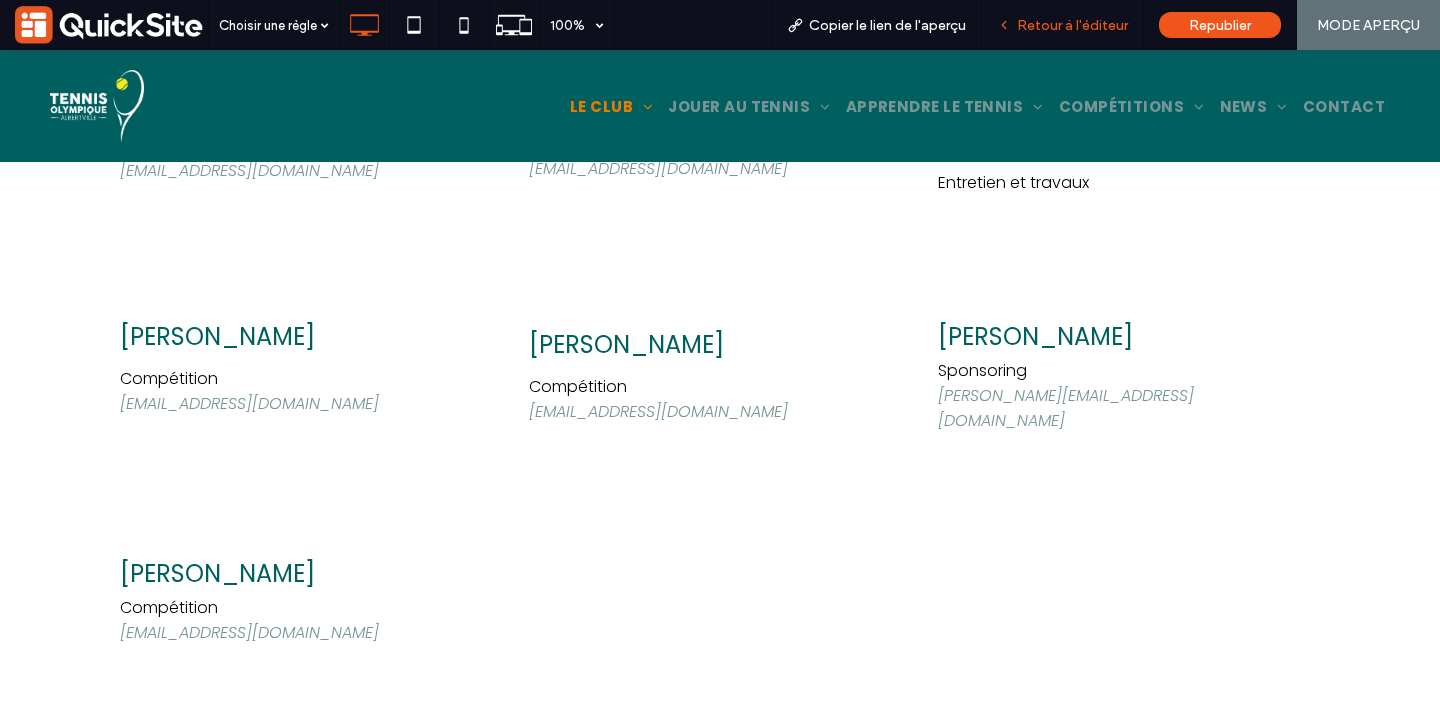 click on "Retour à l'éditeur" at bounding box center (1072, 25) 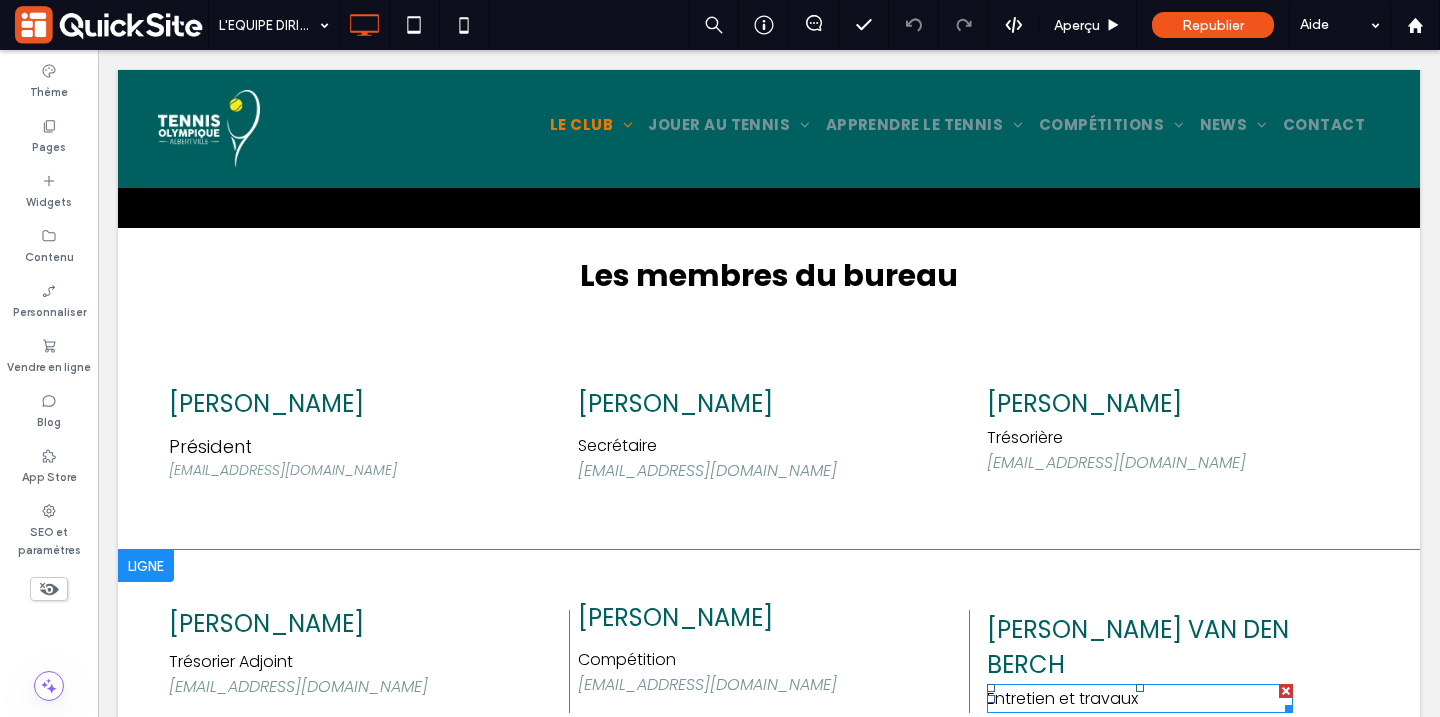 scroll, scrollTop: 0, scrollLeft: 0, axis: both 